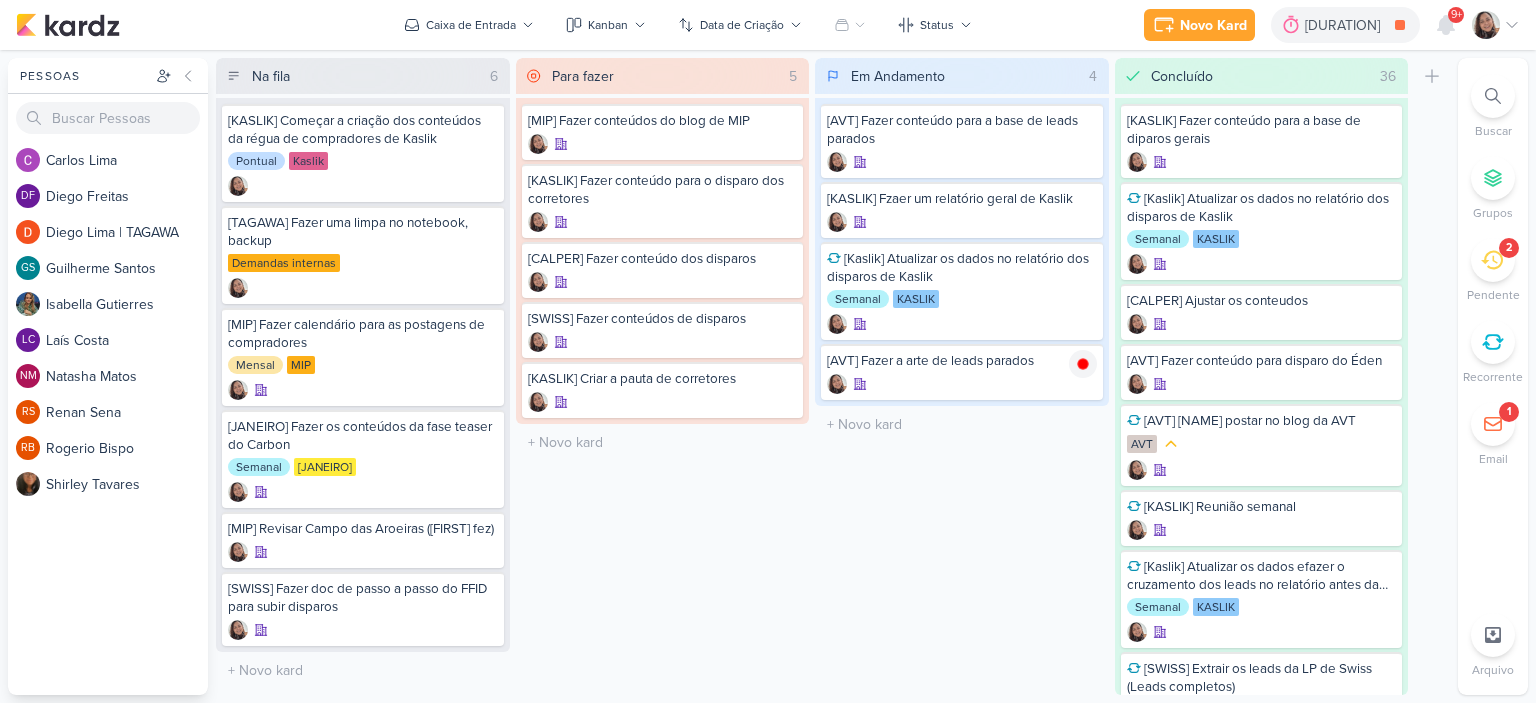 scroll, scrollTop: 0, scrollLeft: 0, axis: both 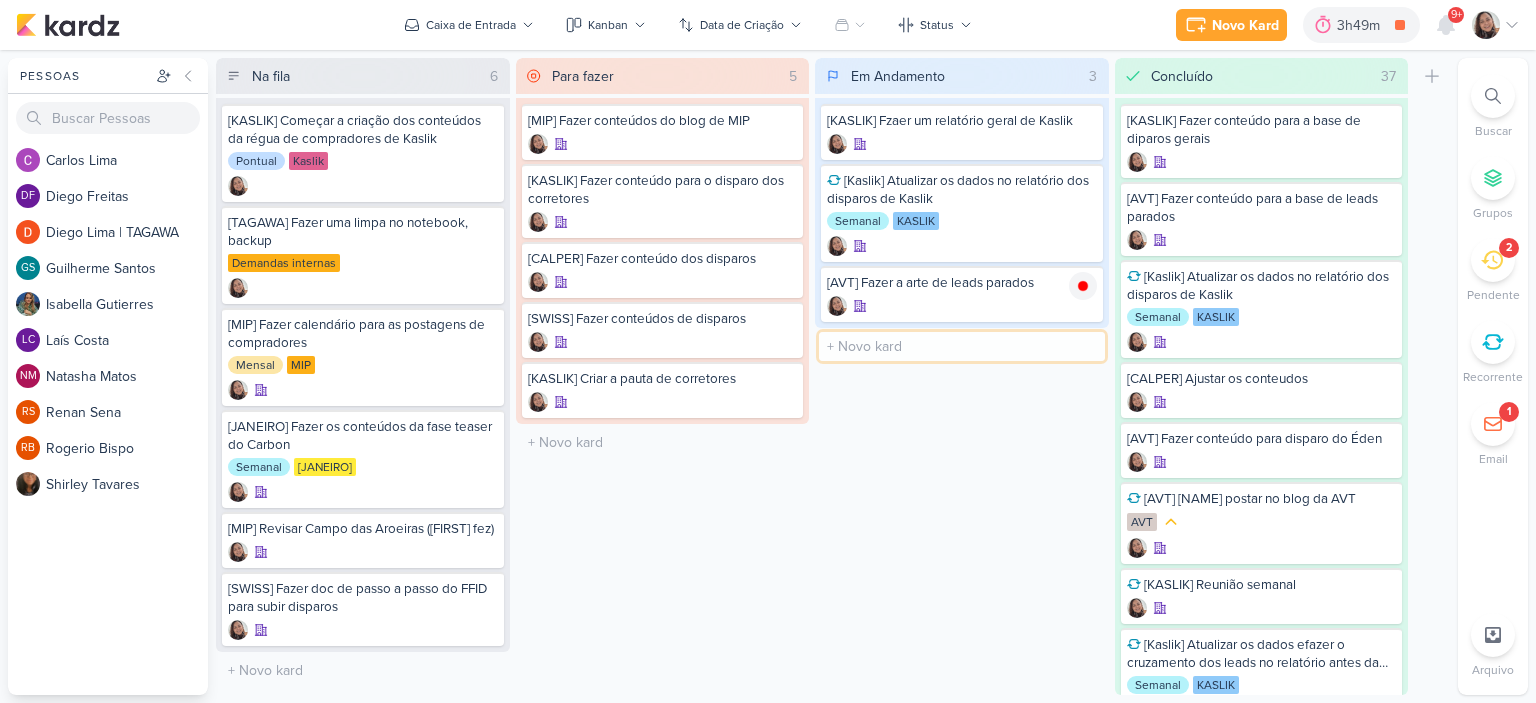click at bounding box center [962, 346] 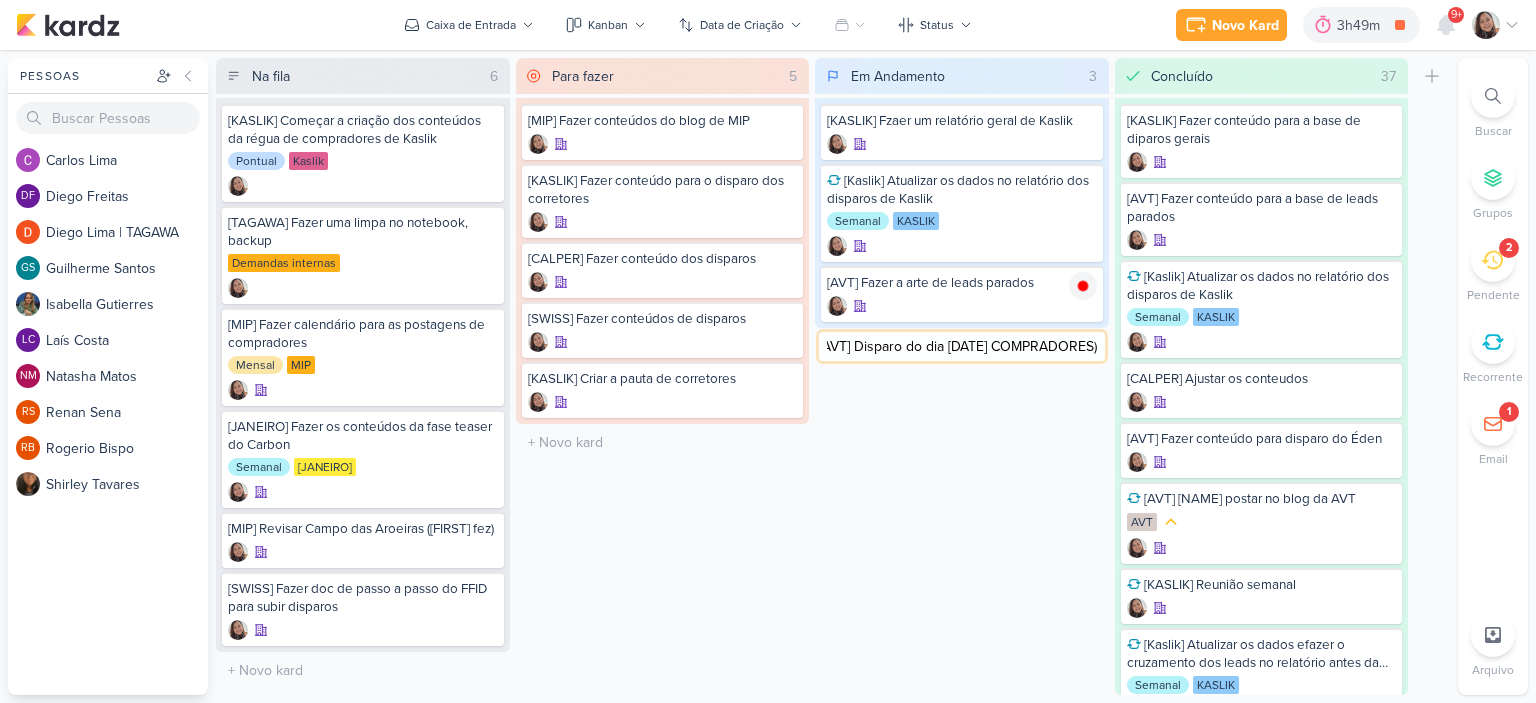 scroll, scrollTop: 0, scrollLeft: 7, axis: horizontal 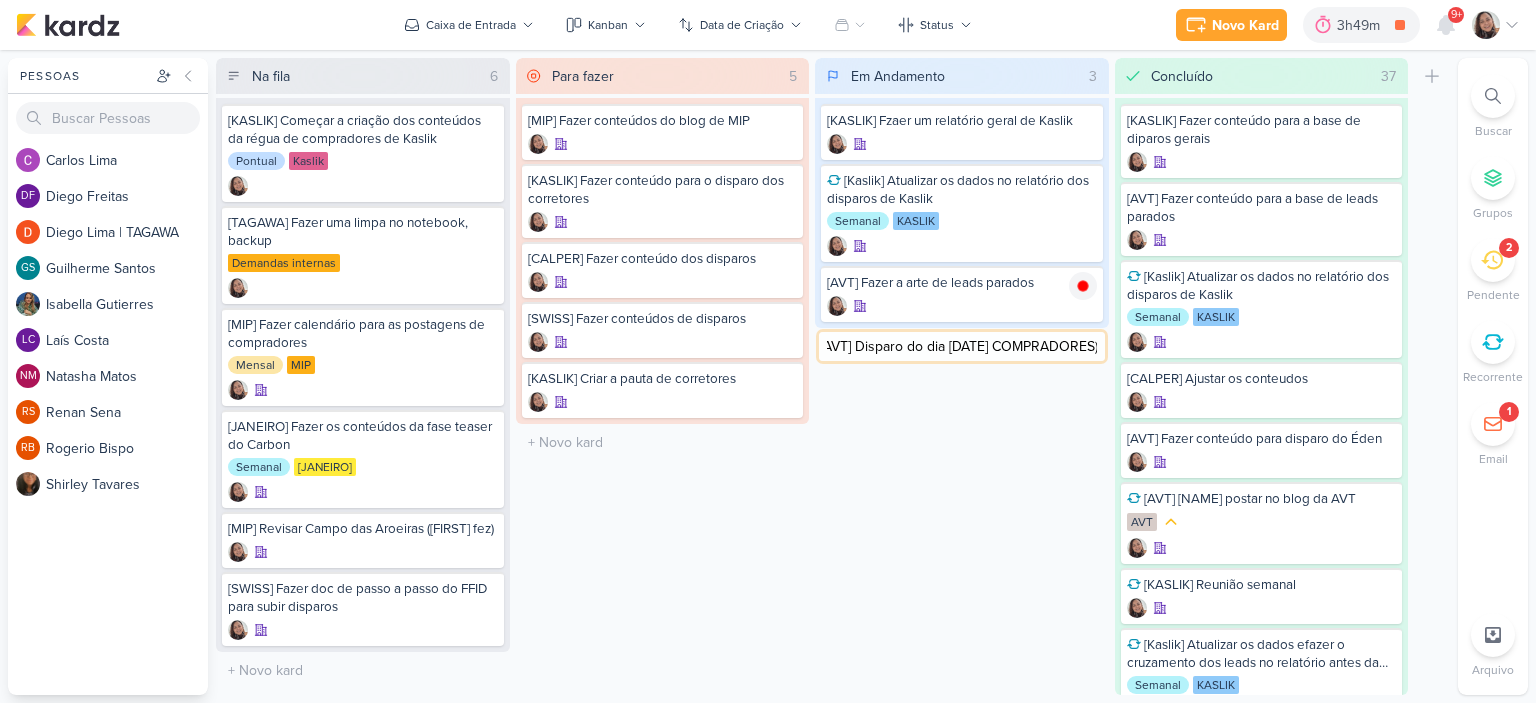 type on "[AVT] Disparo do dia 06/08 (COMPRADORES)" 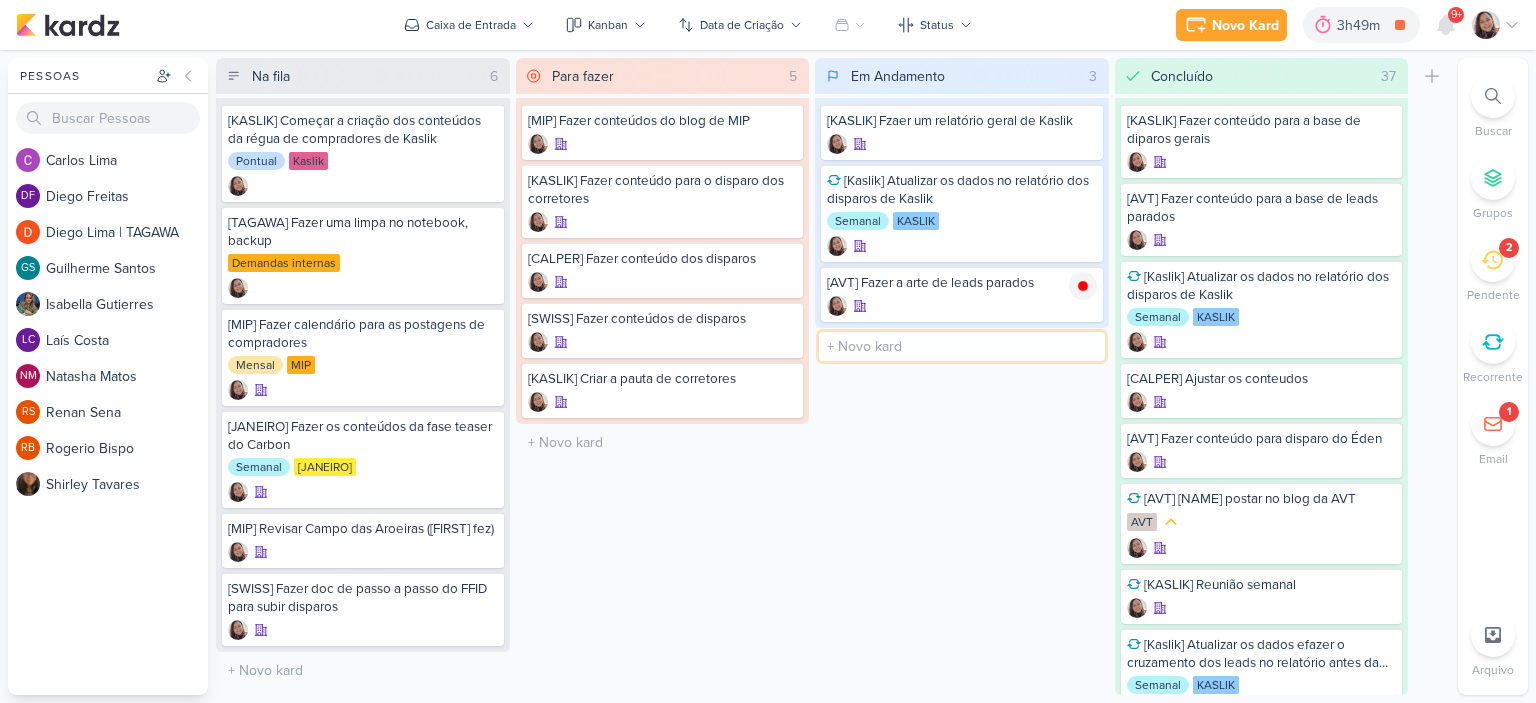scroll, scrollTop: 0, scrollLeft: 0, axis: both 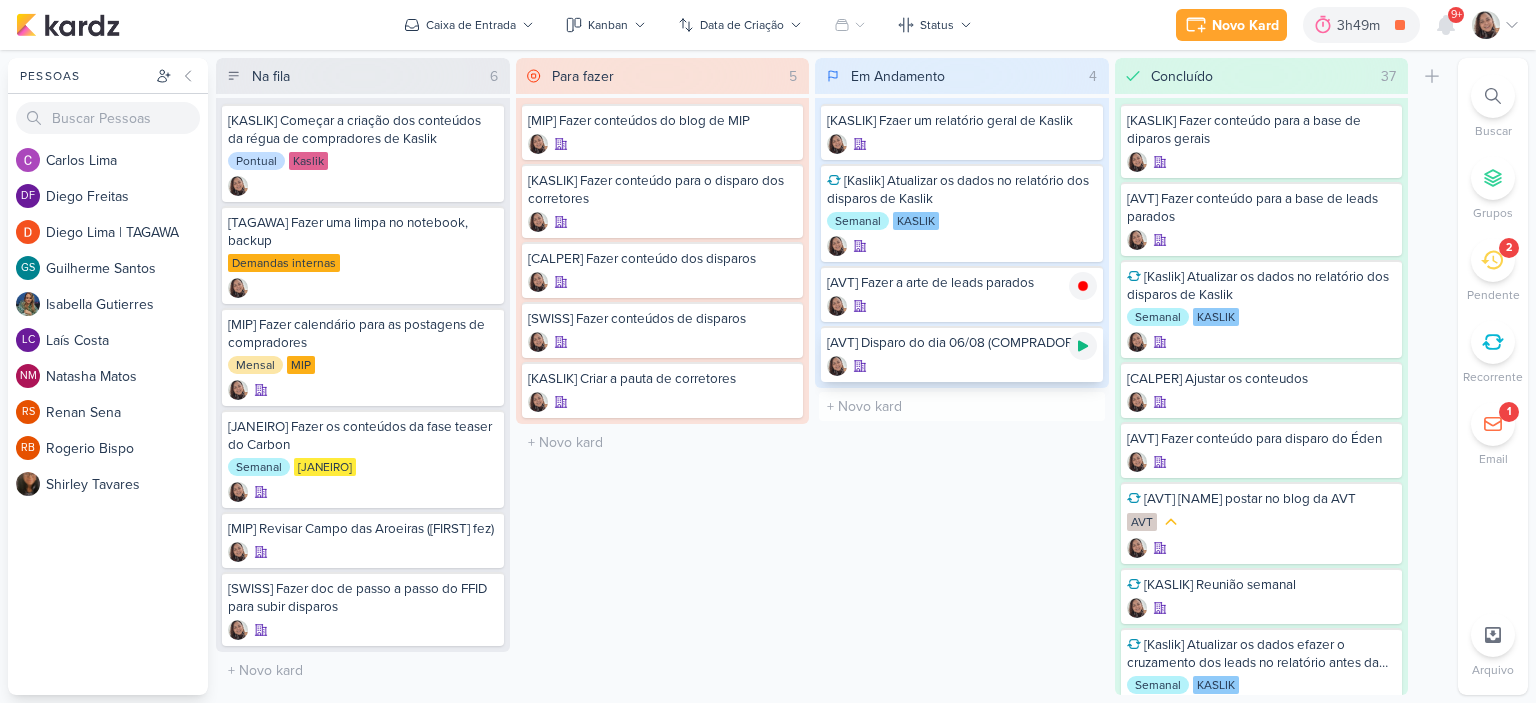 click 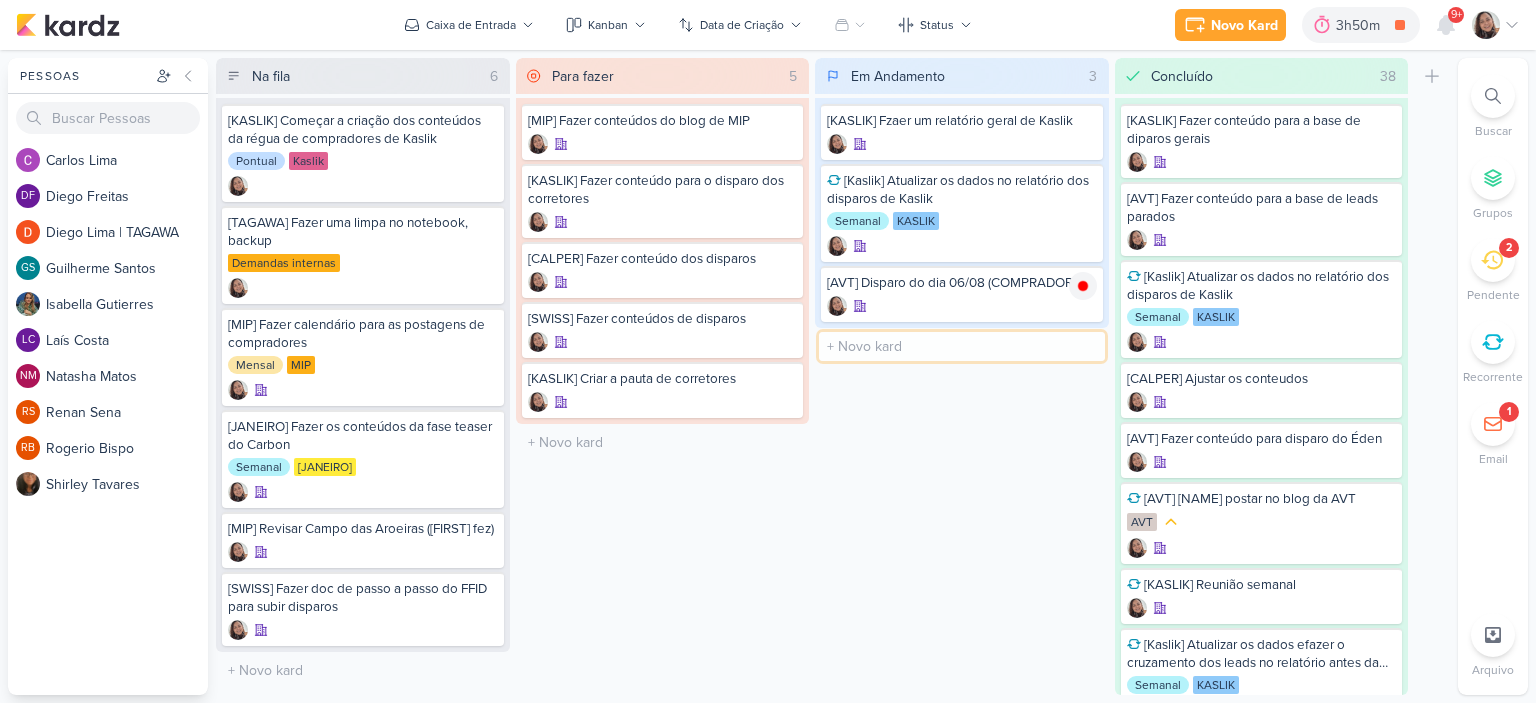 click at bounding box center [962, 346] 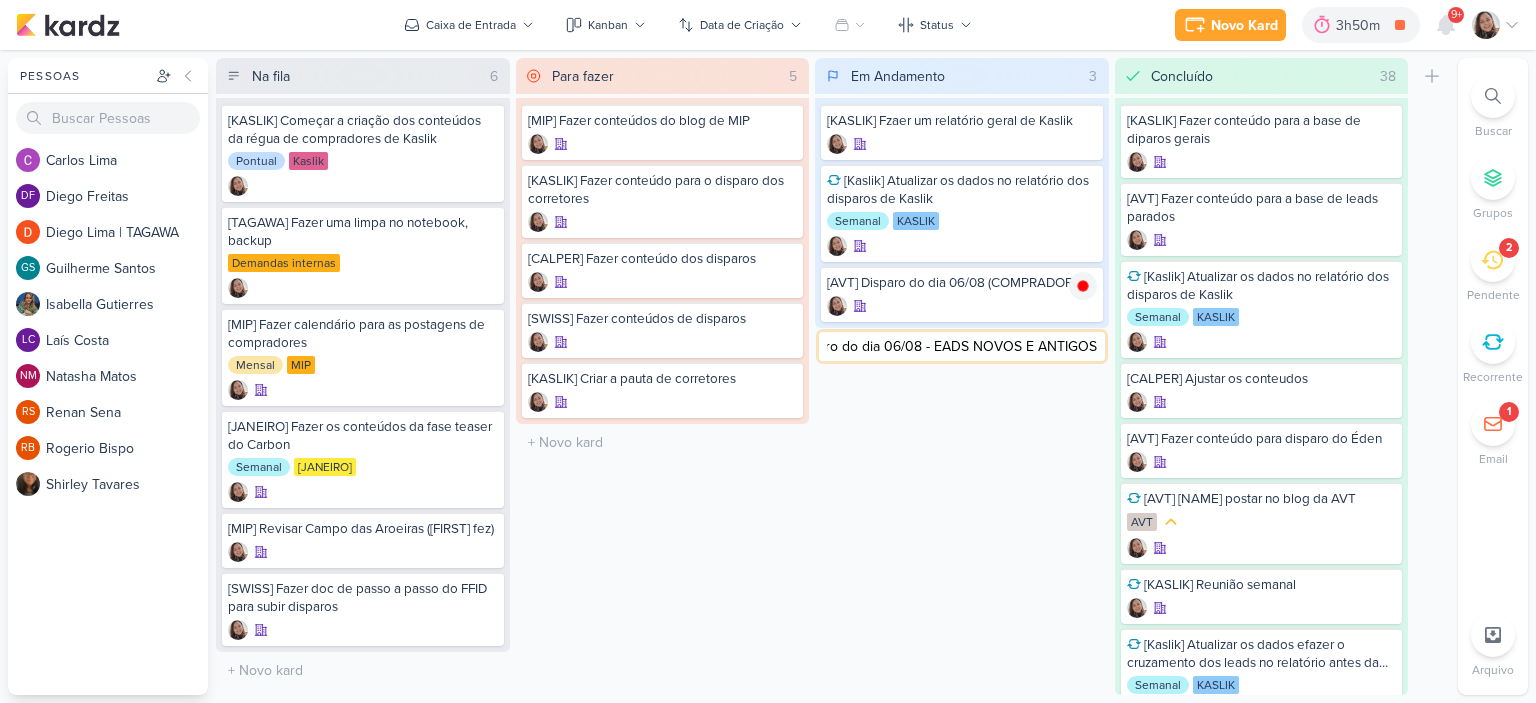 scroll, scrollTop: 0, scrollLeft: 88, axis: horizontal 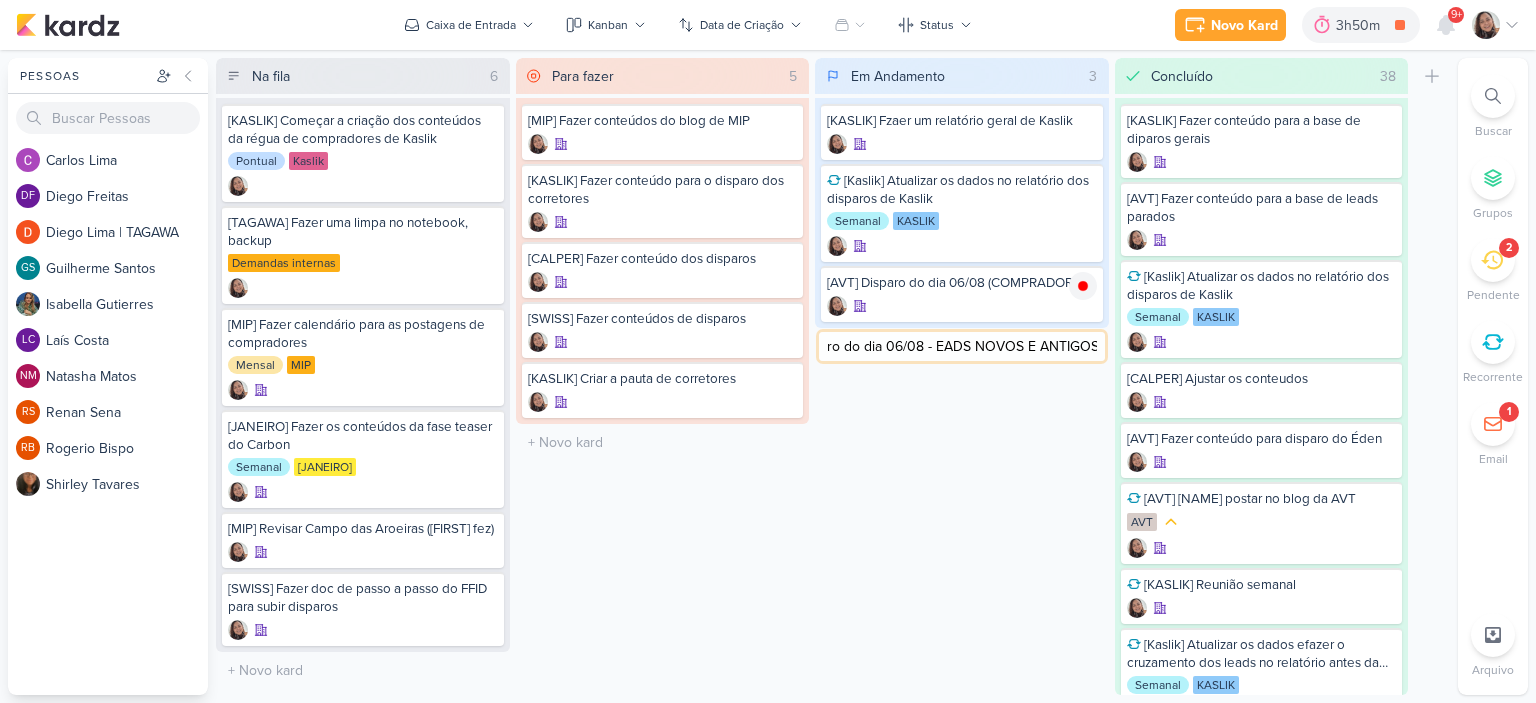 type on "[KASLIK] Disparo do dia 06/08 - LEADS NOVOS E ANTIGOS" 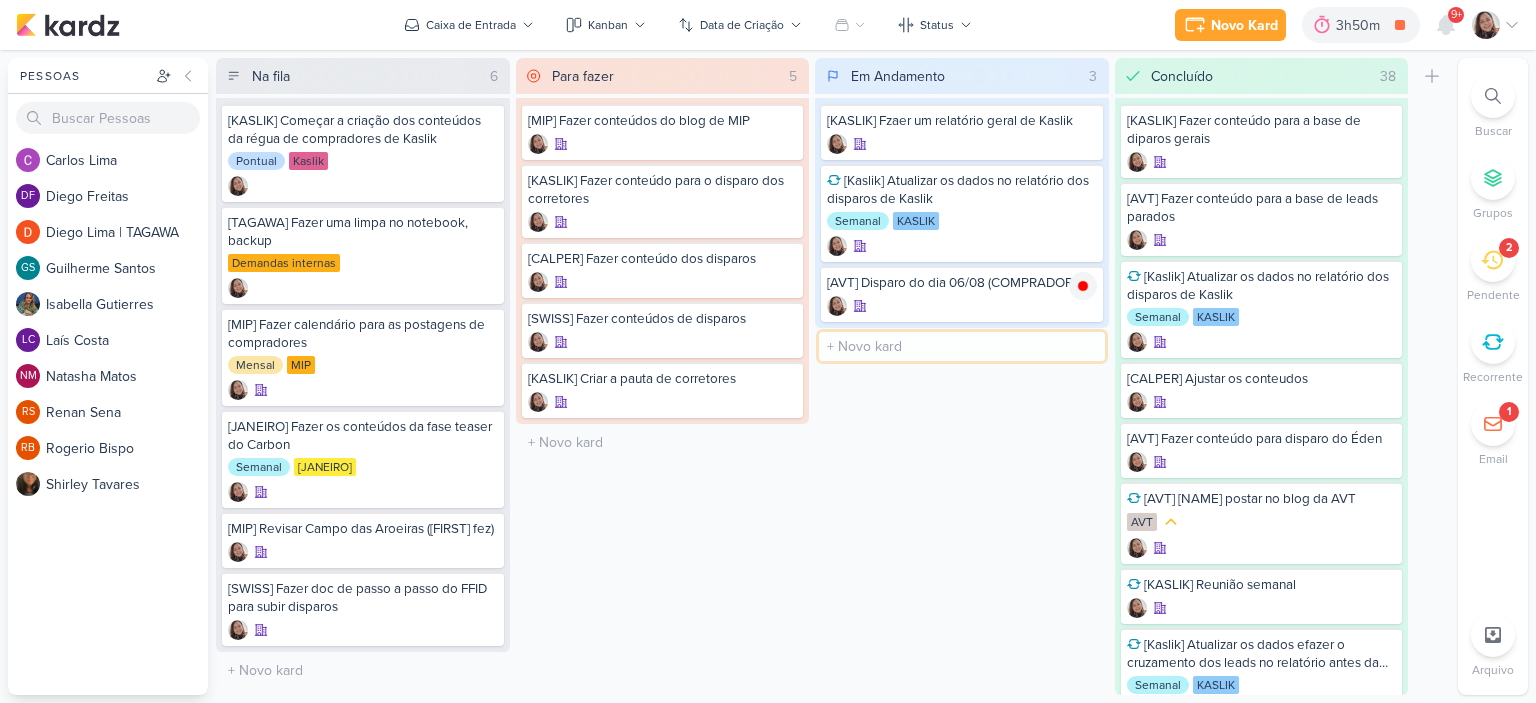 scroll, scrollTop: 0, scrollLeft: 0, axis: both 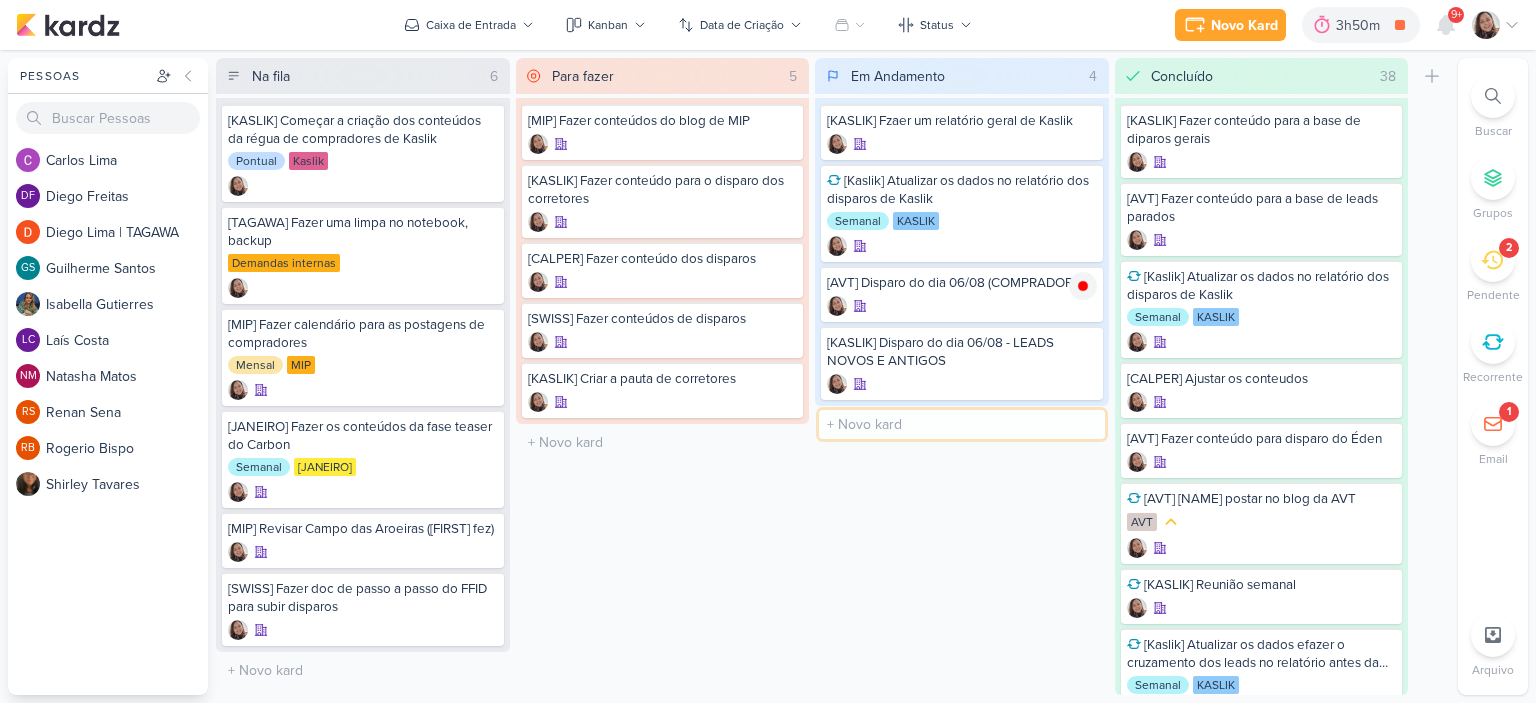 click at bounding box center [962, 424] 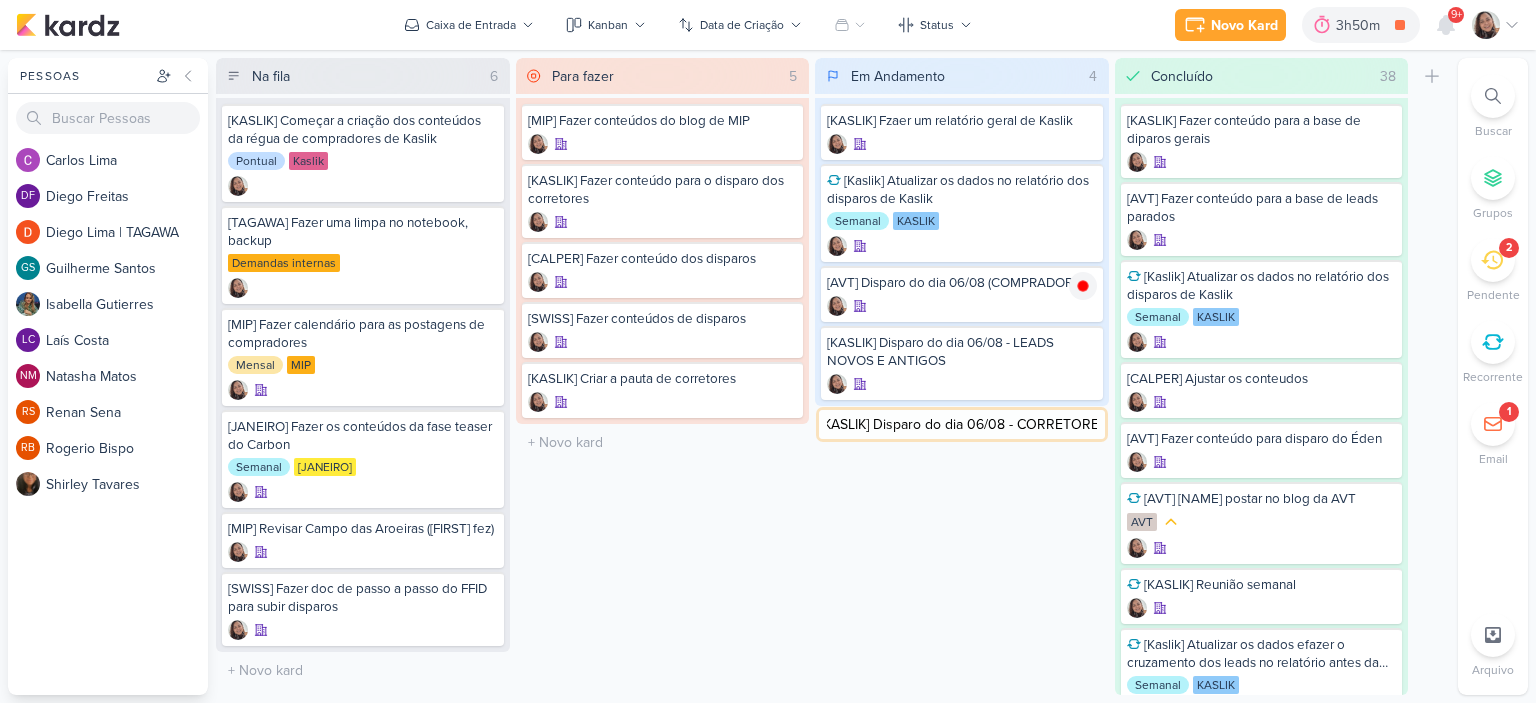 type on "[KASLIK] Disparo do dia 06/08 - CORRETORES" 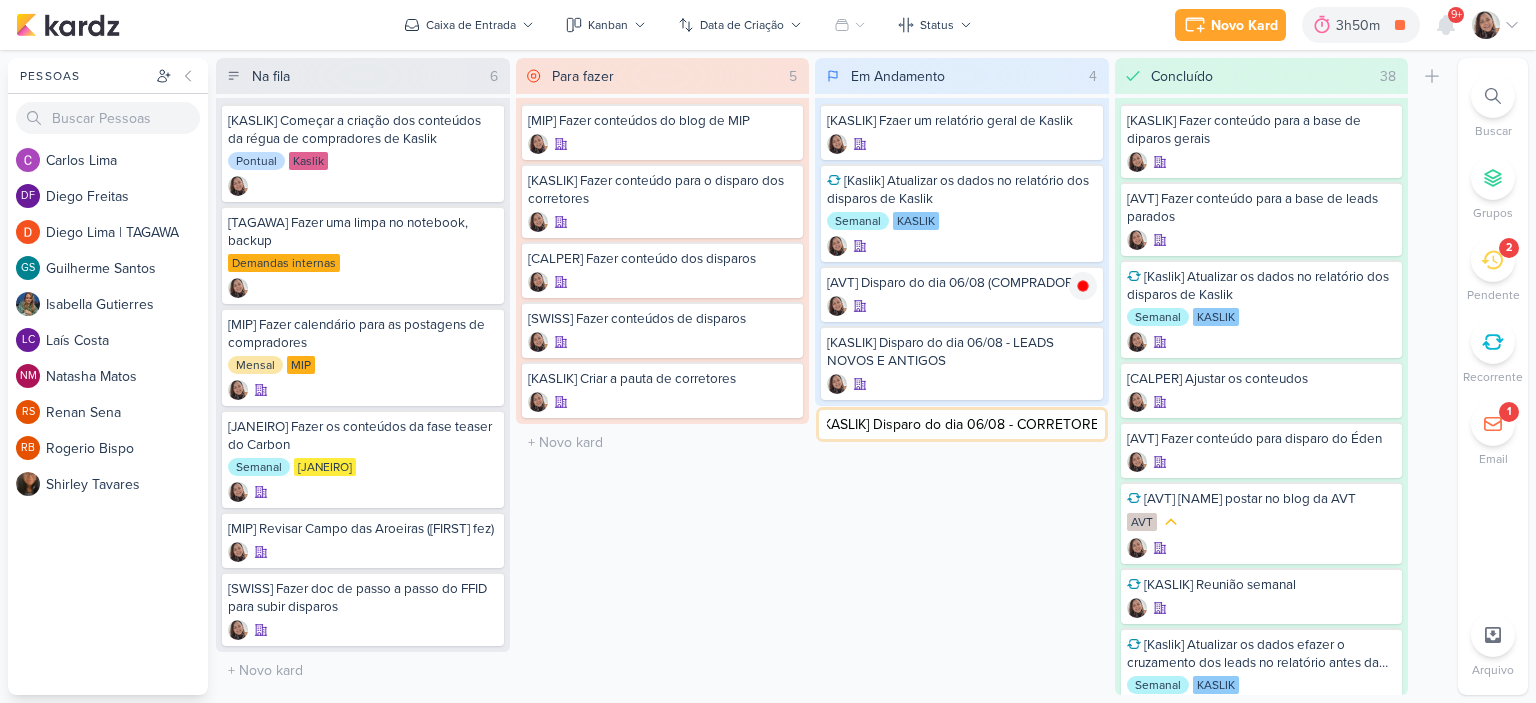 scroll, scrollTop: 0, scrollLeft: 15, axis: horizontal 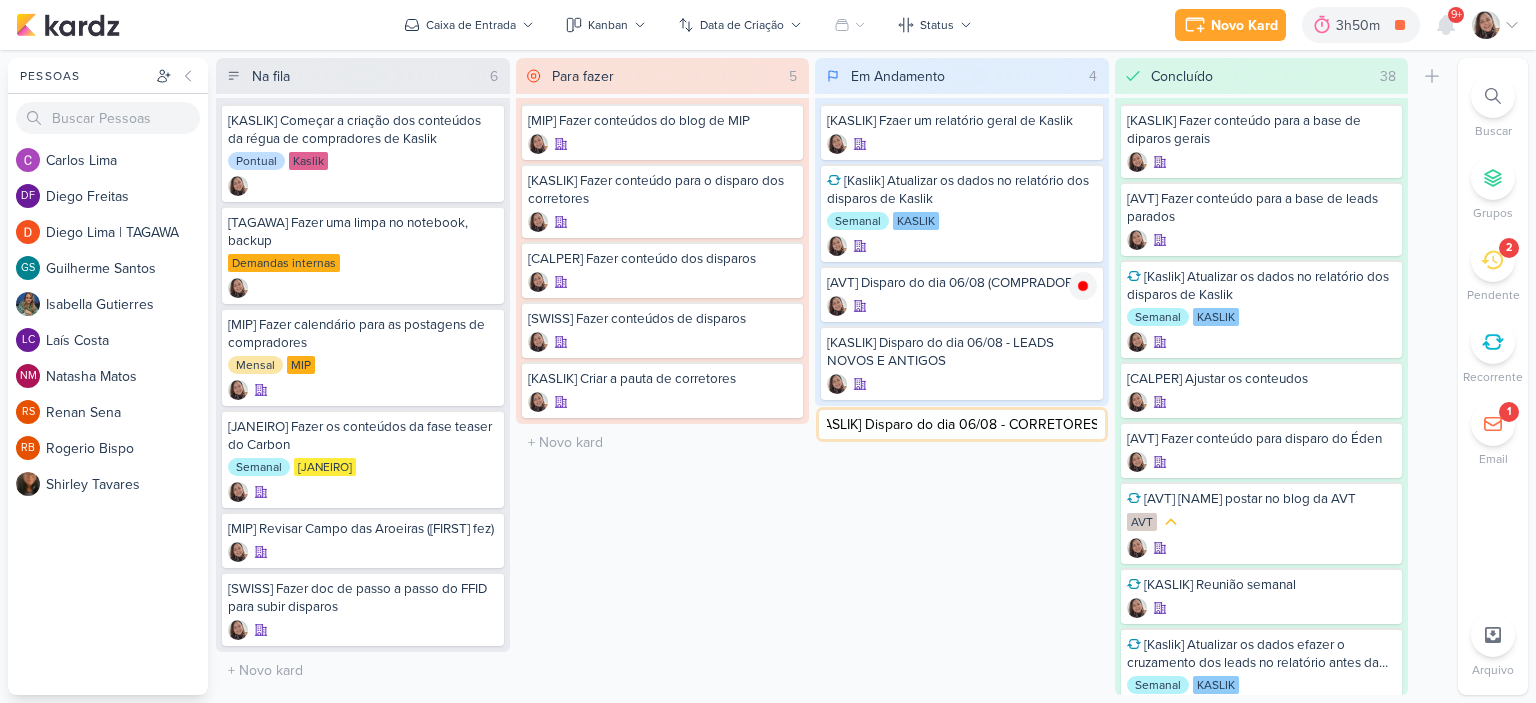 type 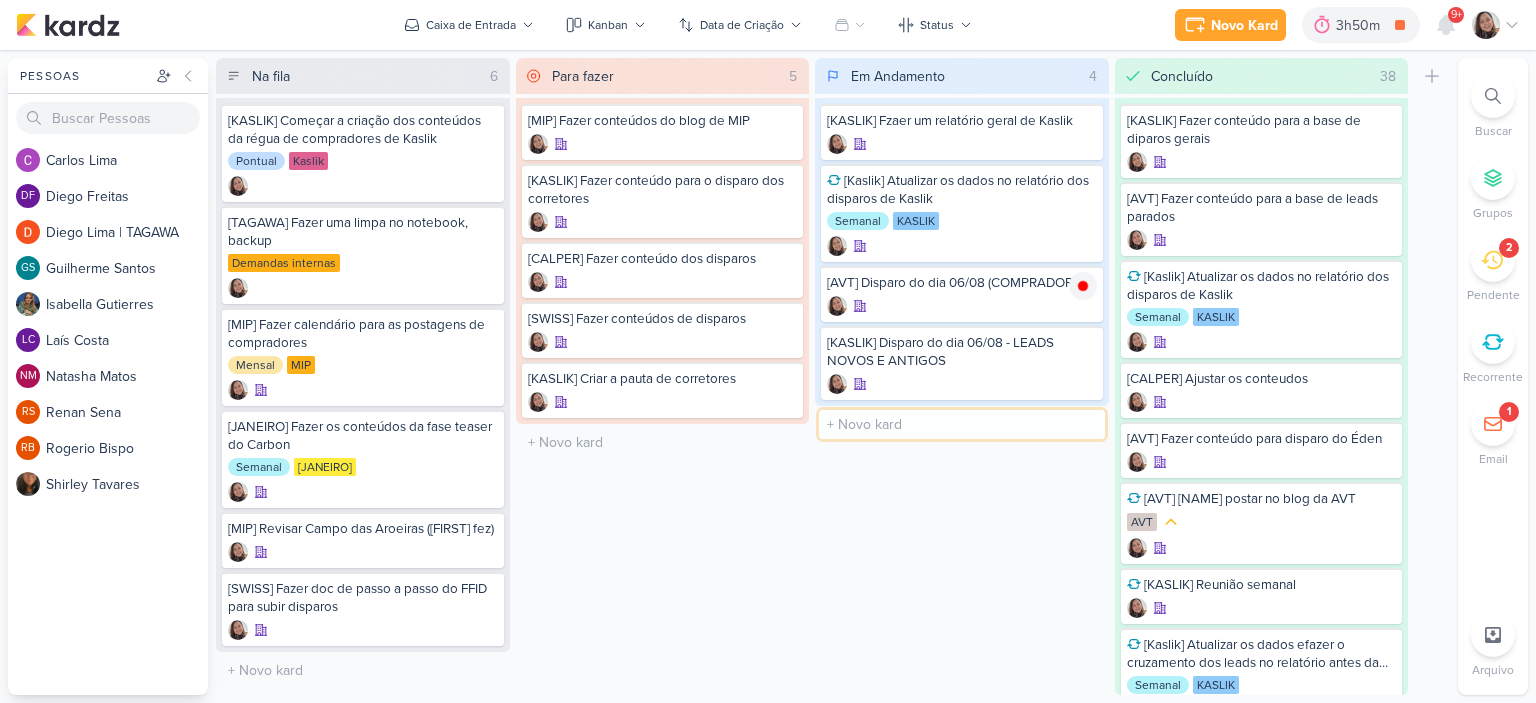 scroll, scrollTop: 0, scrollLeft: 0, axis: both 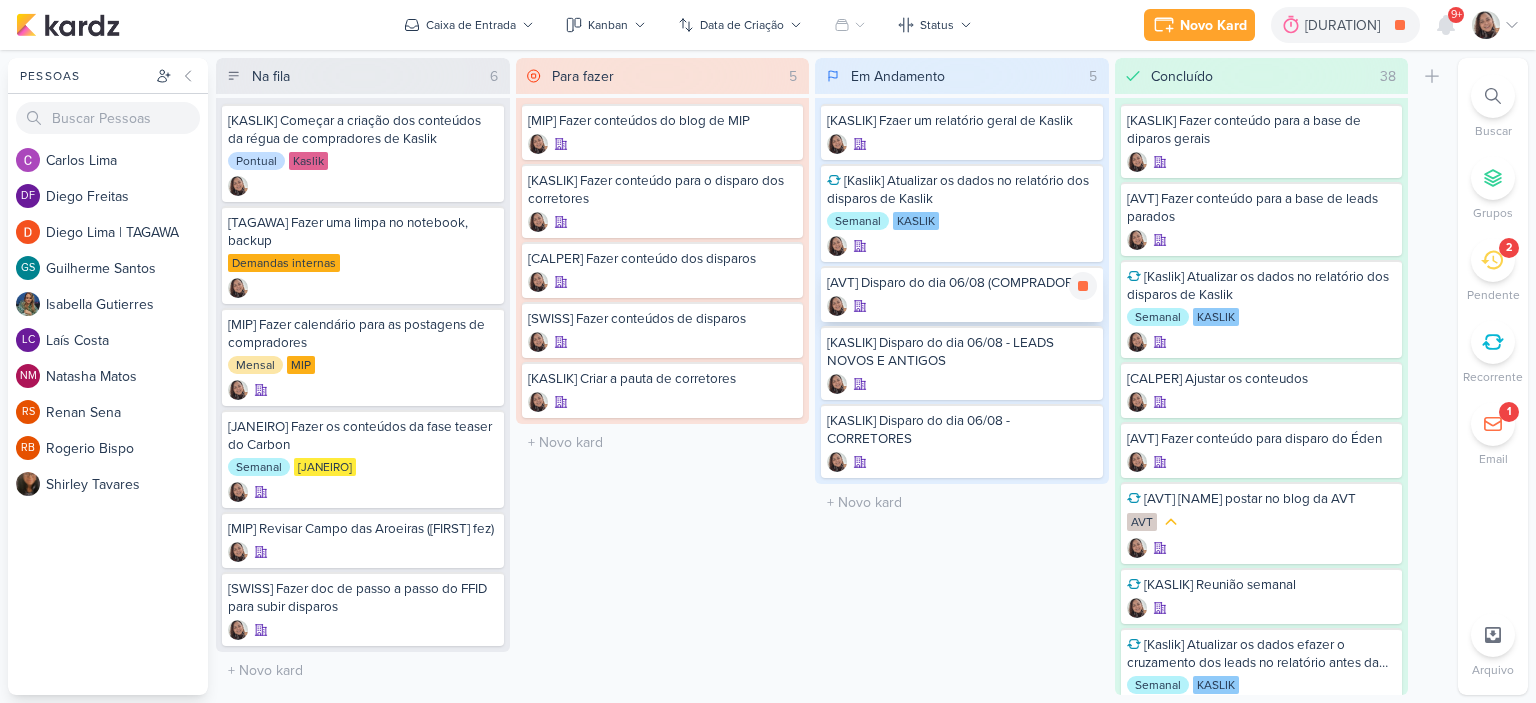 click on "[AVT] Disparo do dia 06/08 (COMPRADORES)" at bounding box center (962, 283) 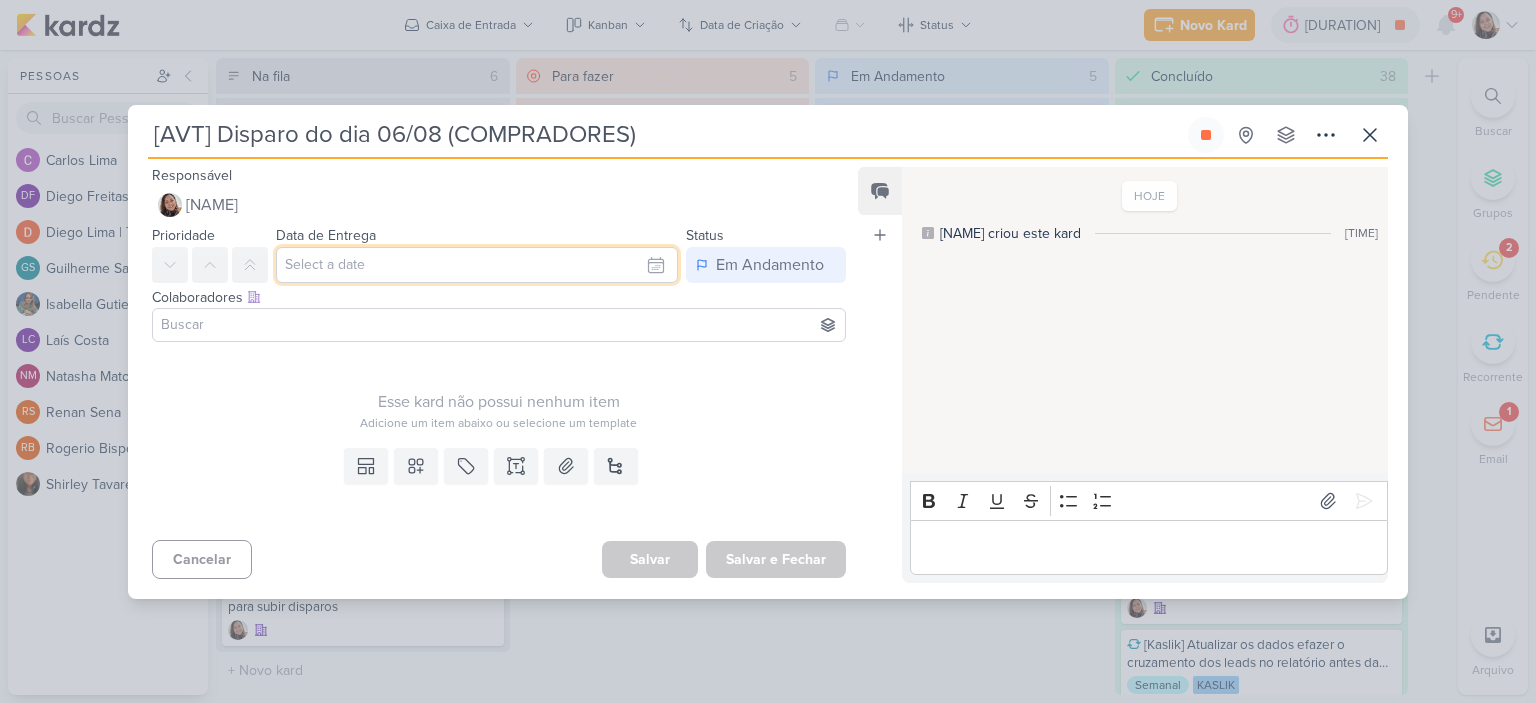 click at bounding box center (477, 265) 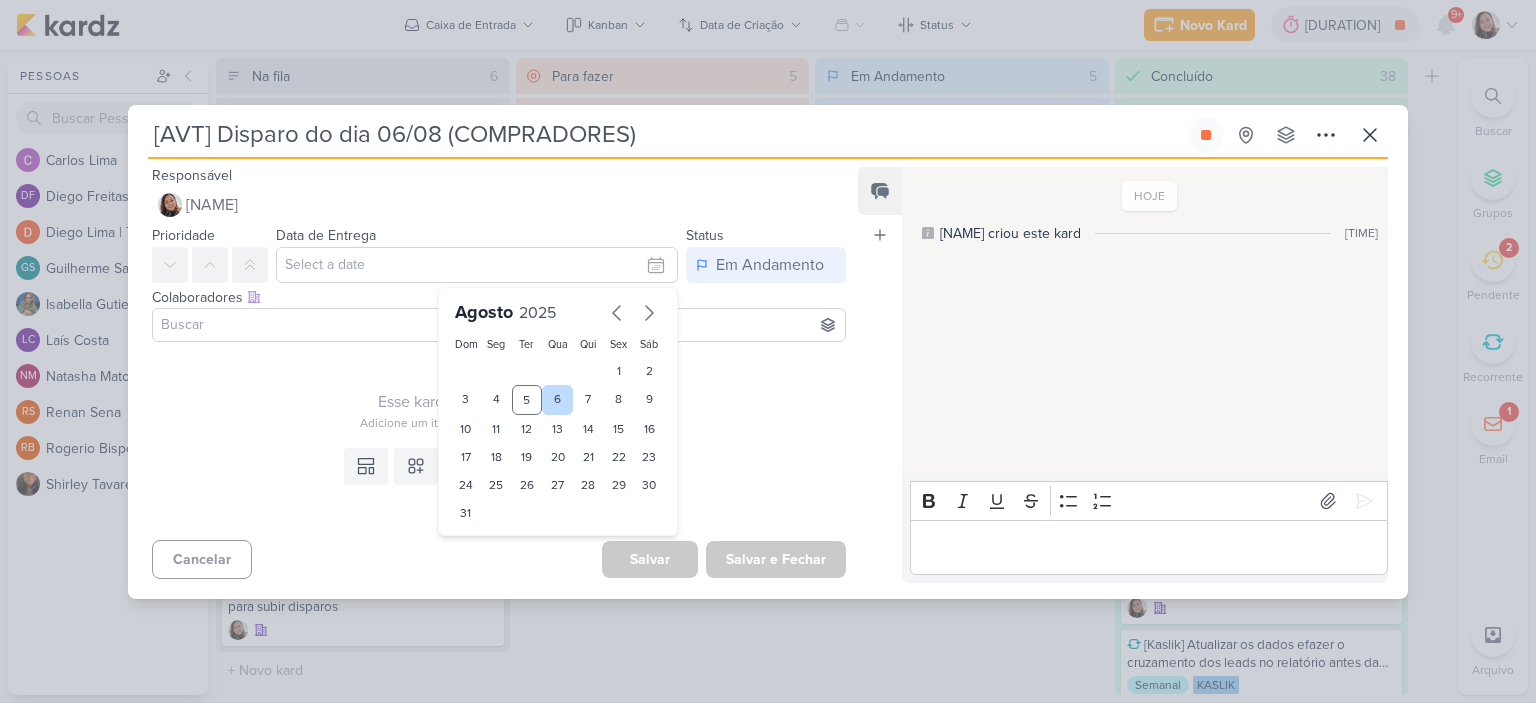 click on "6" at bounding box center (557, 400) 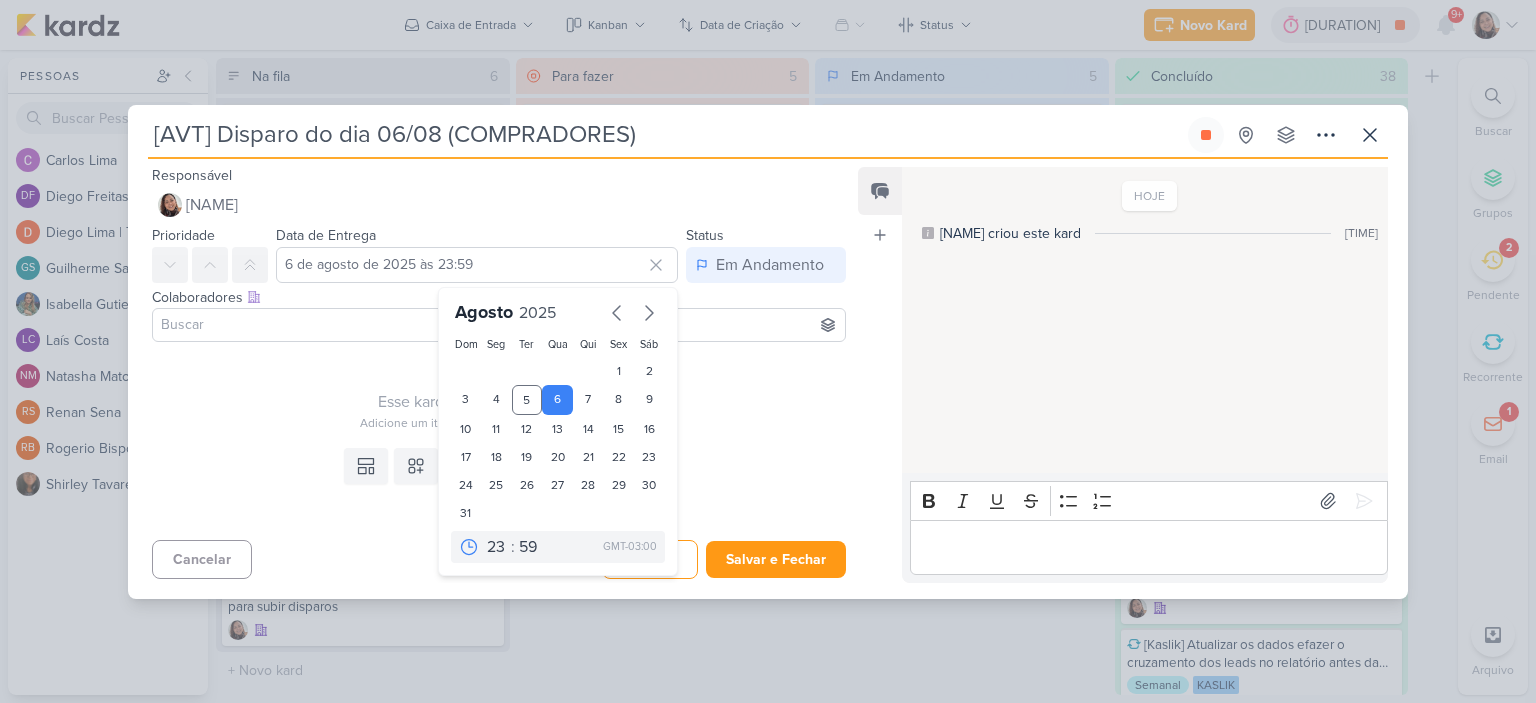 click on "Esse kard não possui nenhum item
Adicione um item abaixo ou selecione um template" at bounding box center [499, 391] 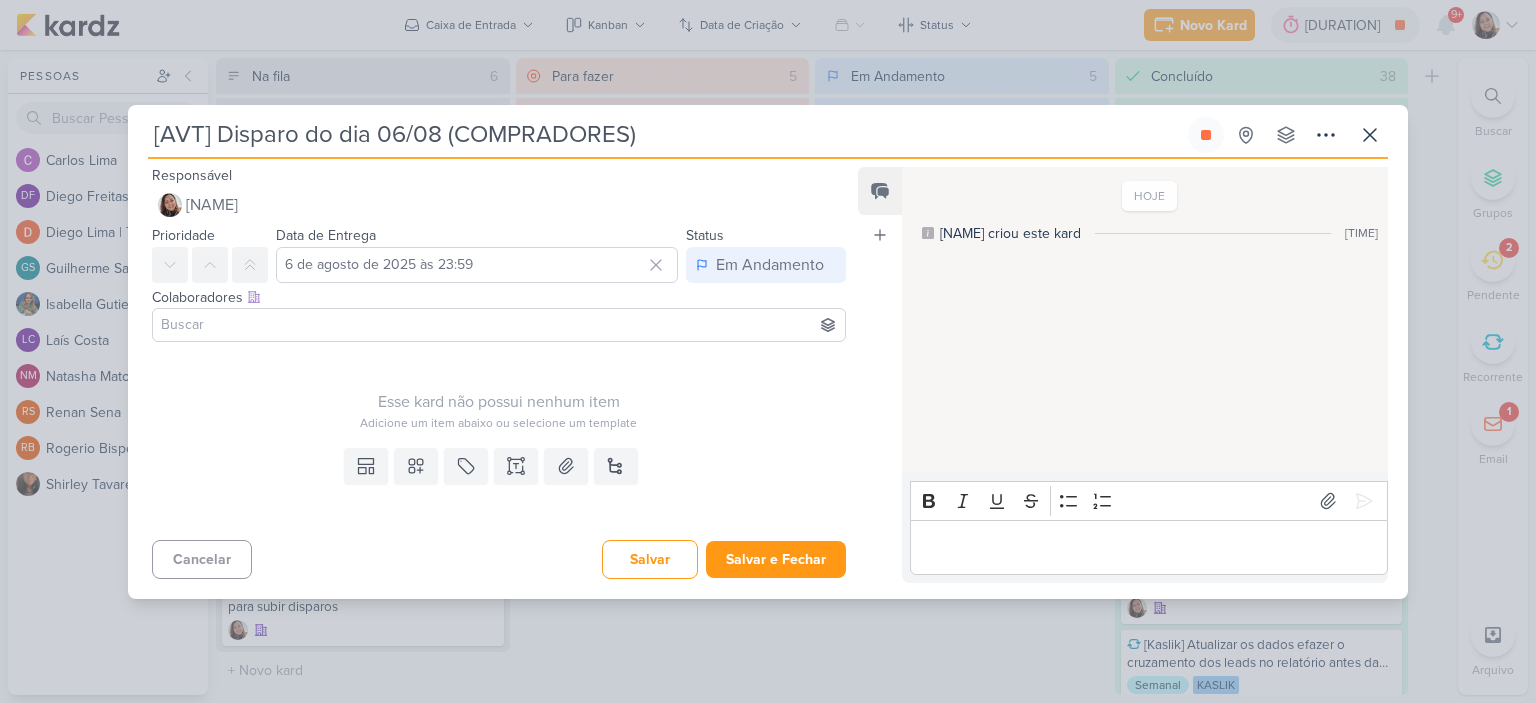 click at bounding box center (499, 325) 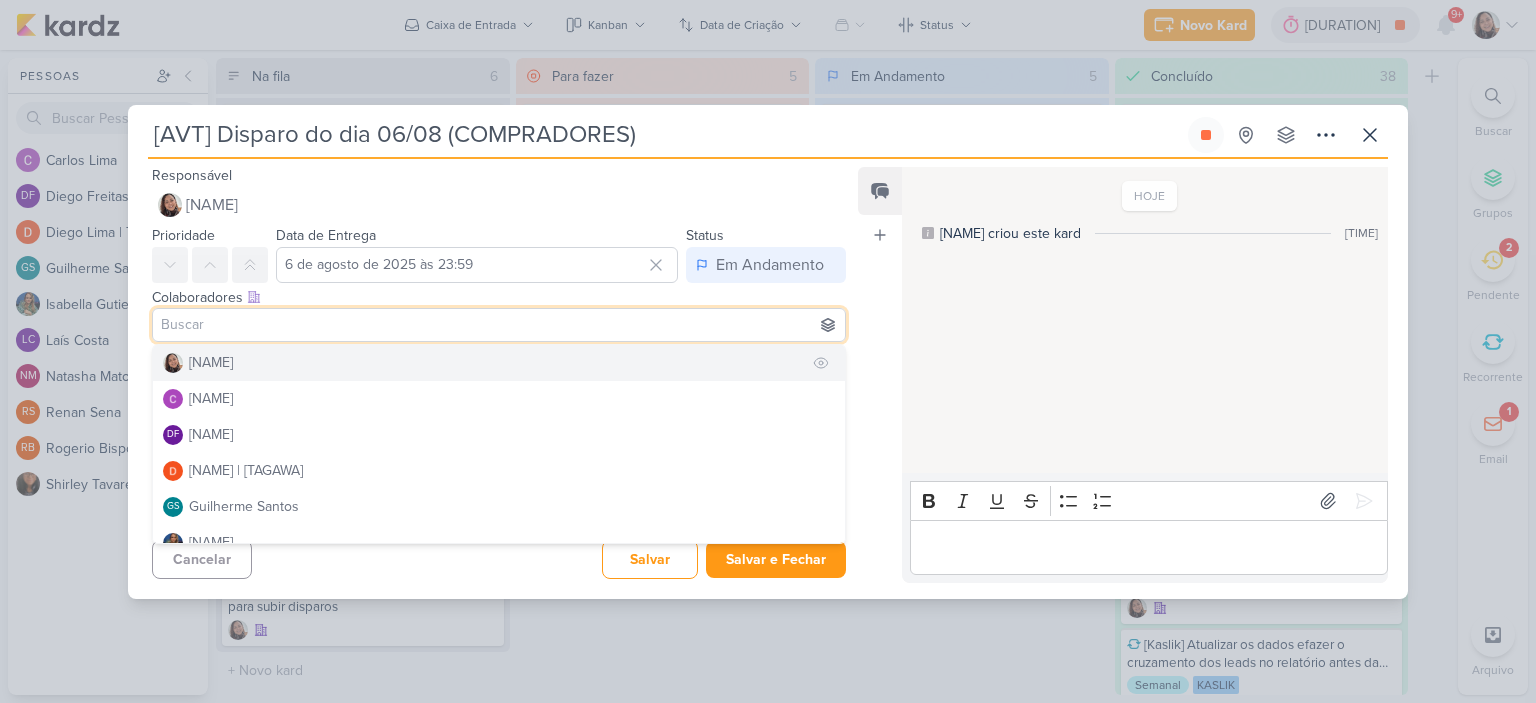 click on "[NAME]" at bounding box center [211, 362] 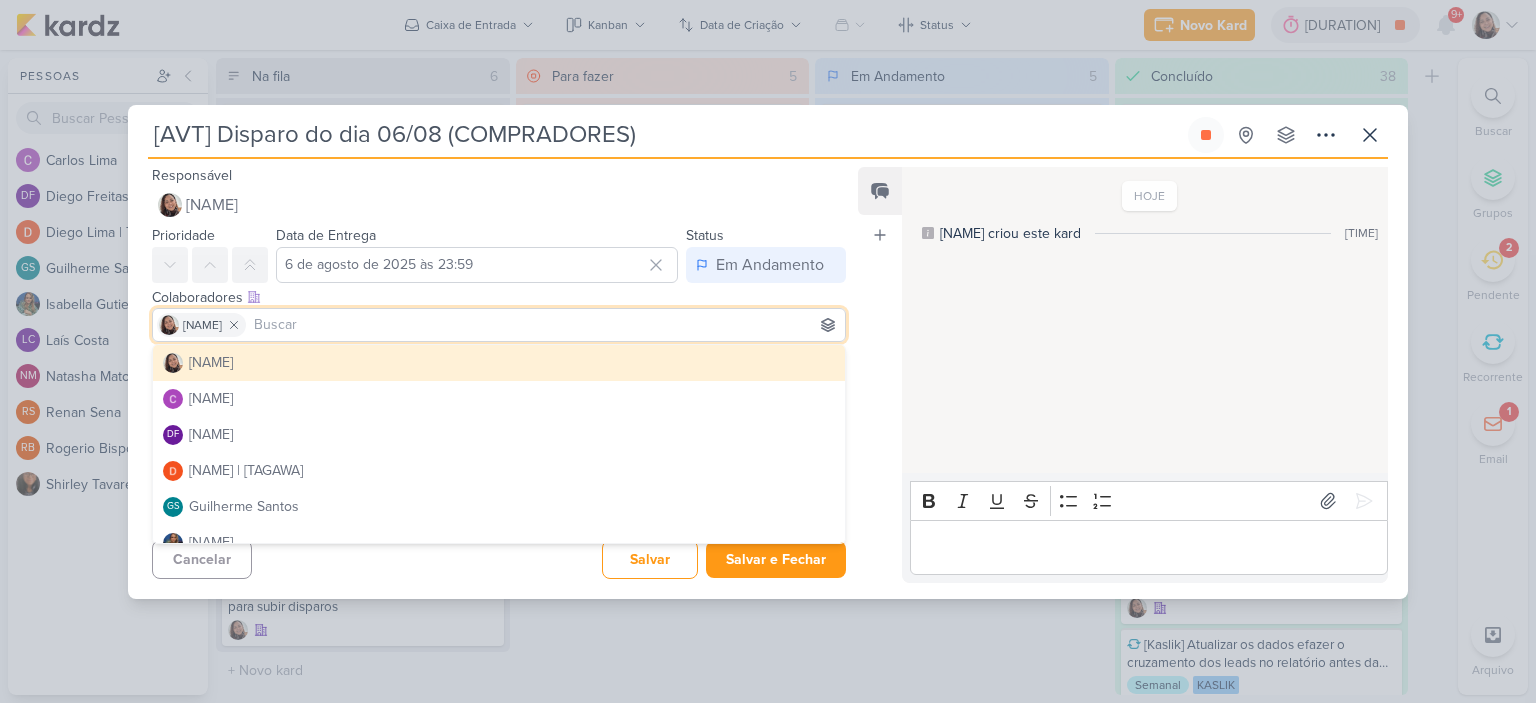 click on "HOJE
[NAME] criou este kard
19:15" at bounding box center [1144, 321] 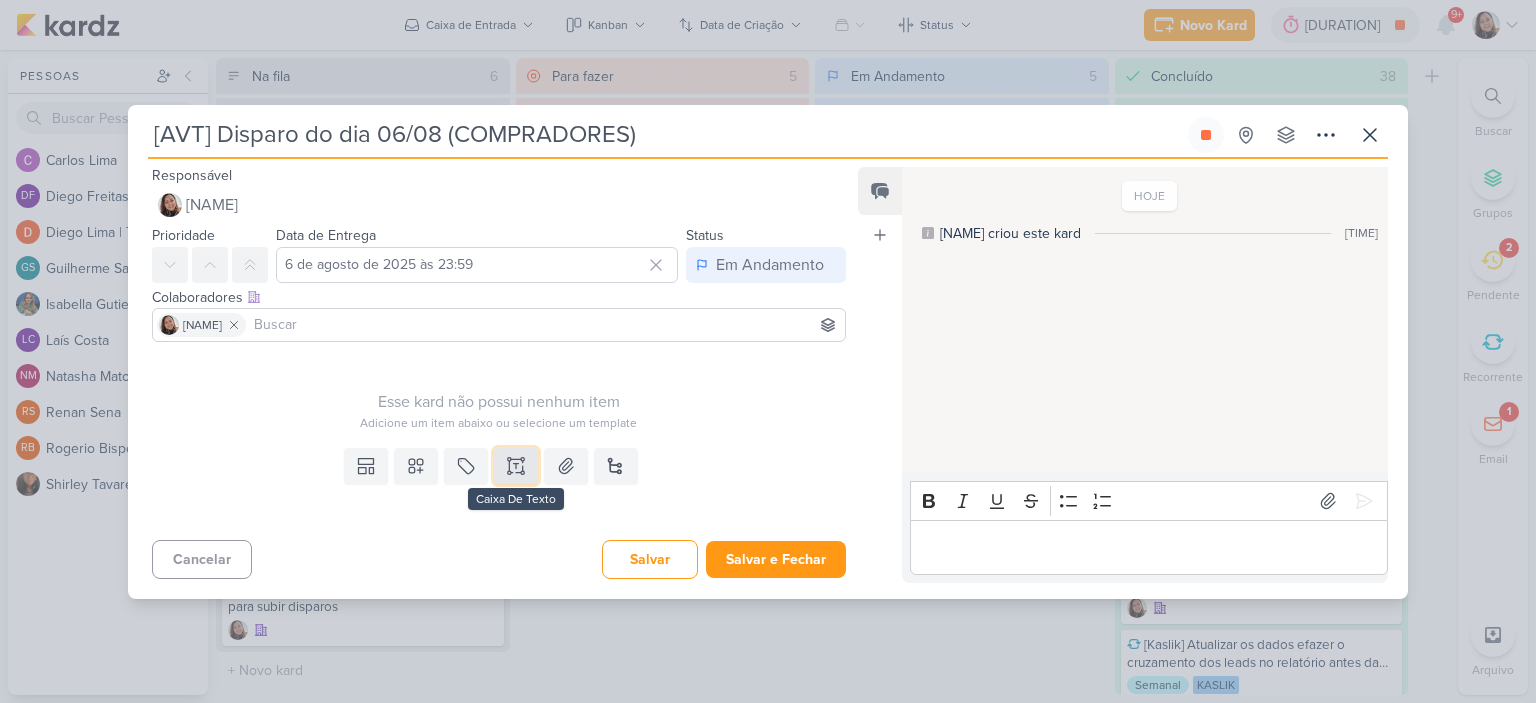 click 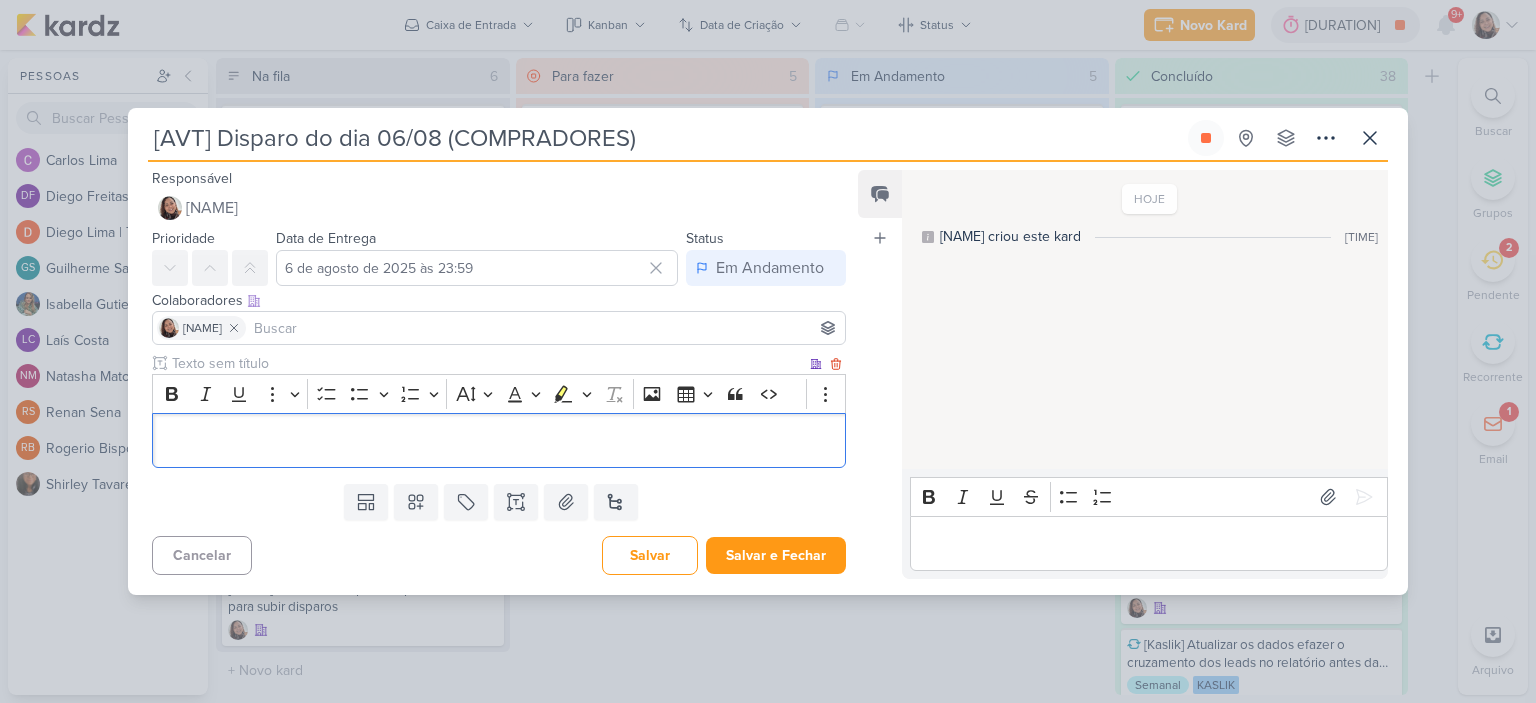 click at bounding box center (499, 440) 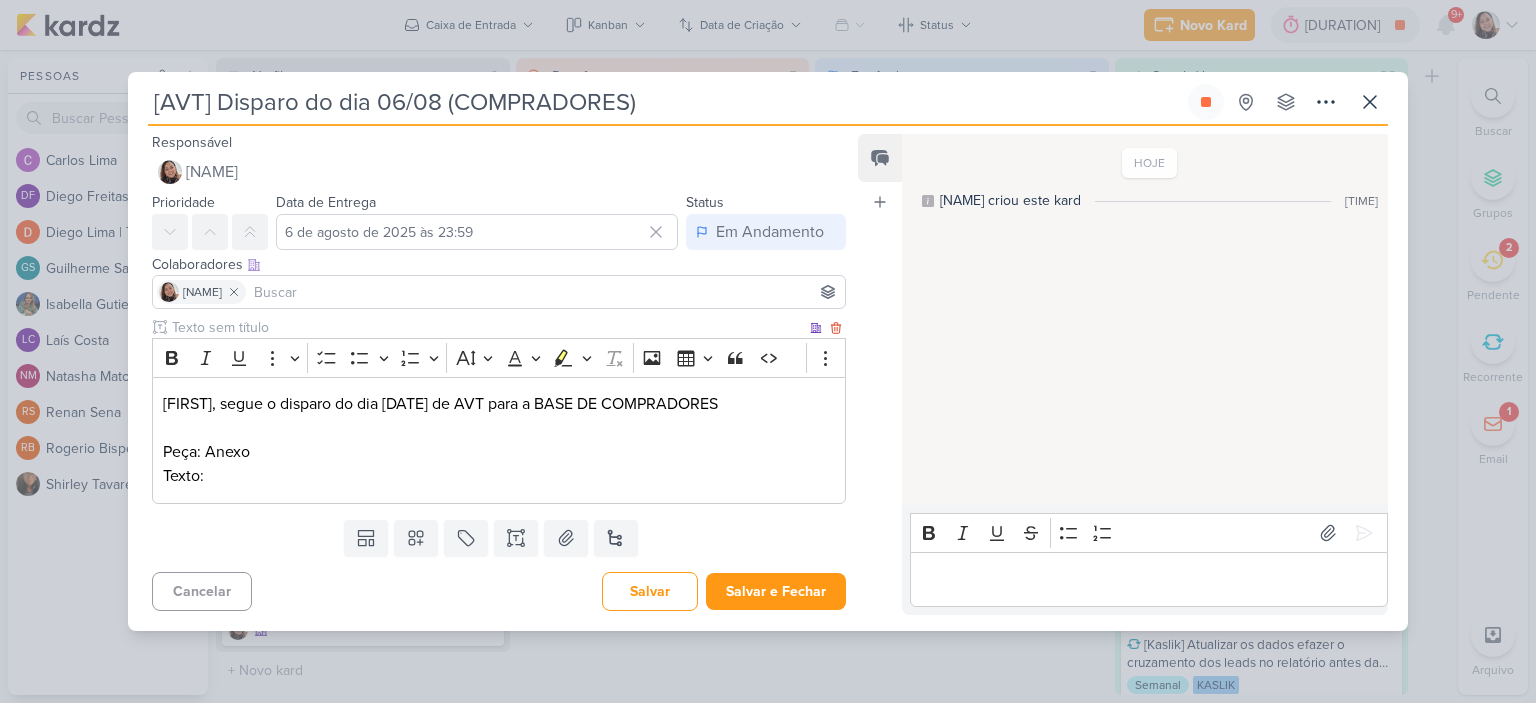 click on "[NAME], segue o disparo do dia 06/08 de AVT para a BASE DE COMPRADORES Peça: Anexo Texto:" at bounding box center [499, 440] 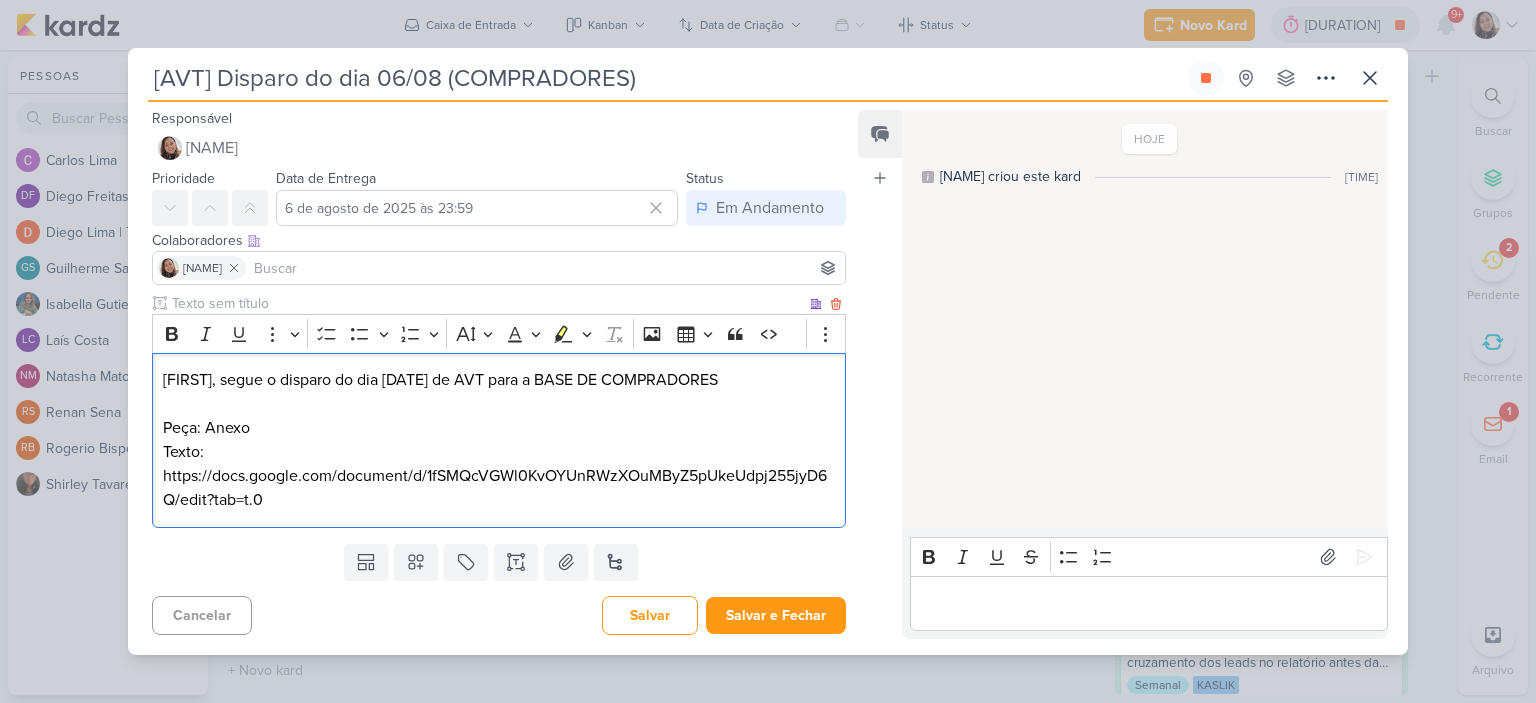 click on "[NAME], segue o disparo do dia 06/08 de AVT para a BASE DE COMPRADORES Peça: Anexo Texto: https://docs.google.com/document/d/1fSMQcVGWl0KvOYUnRWzXOuMByZ5pUkeUdpj255jyD6Q/edit?tab=t.0" at bounding box center [499, 440] 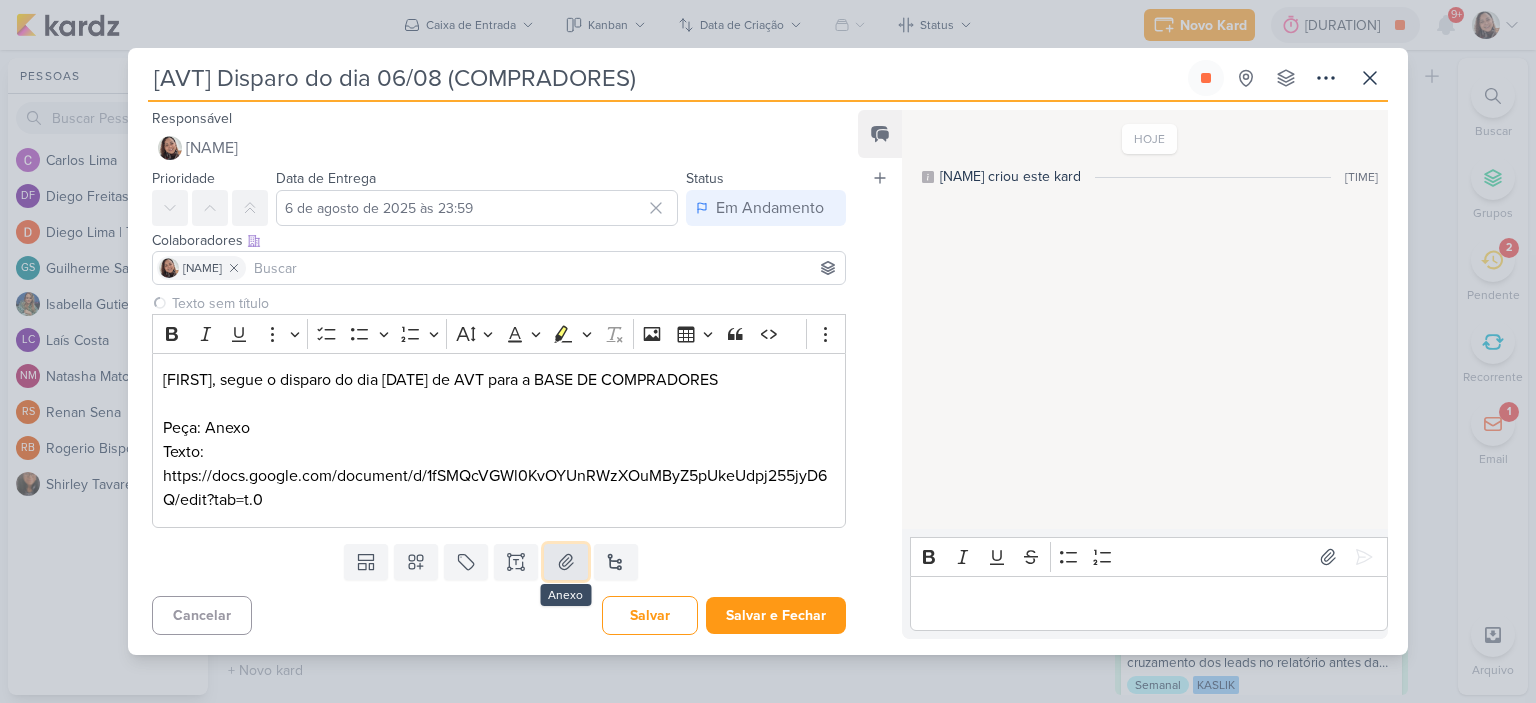 click at bounding box center [566, 562] 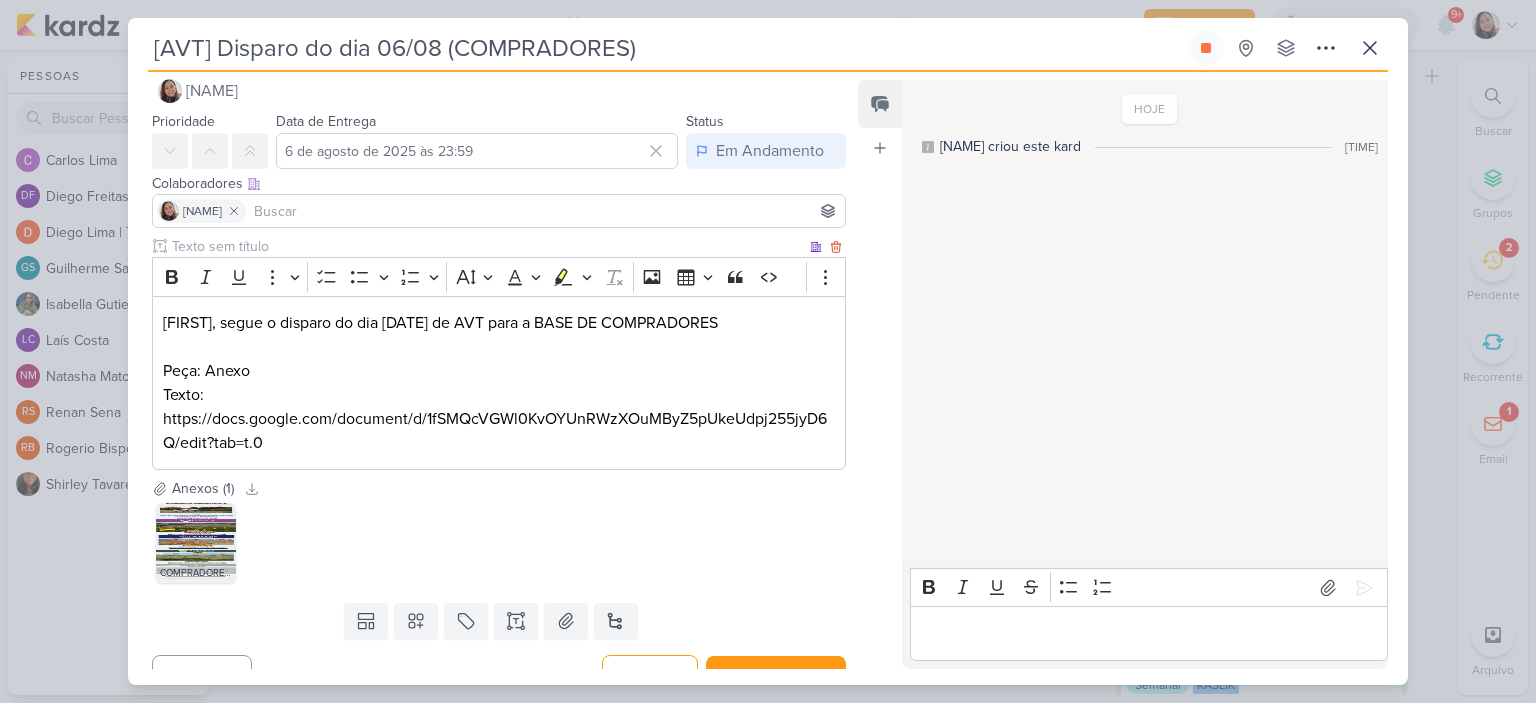 scroll, scrollTop: 0, scrollLeft: 0, axis: both 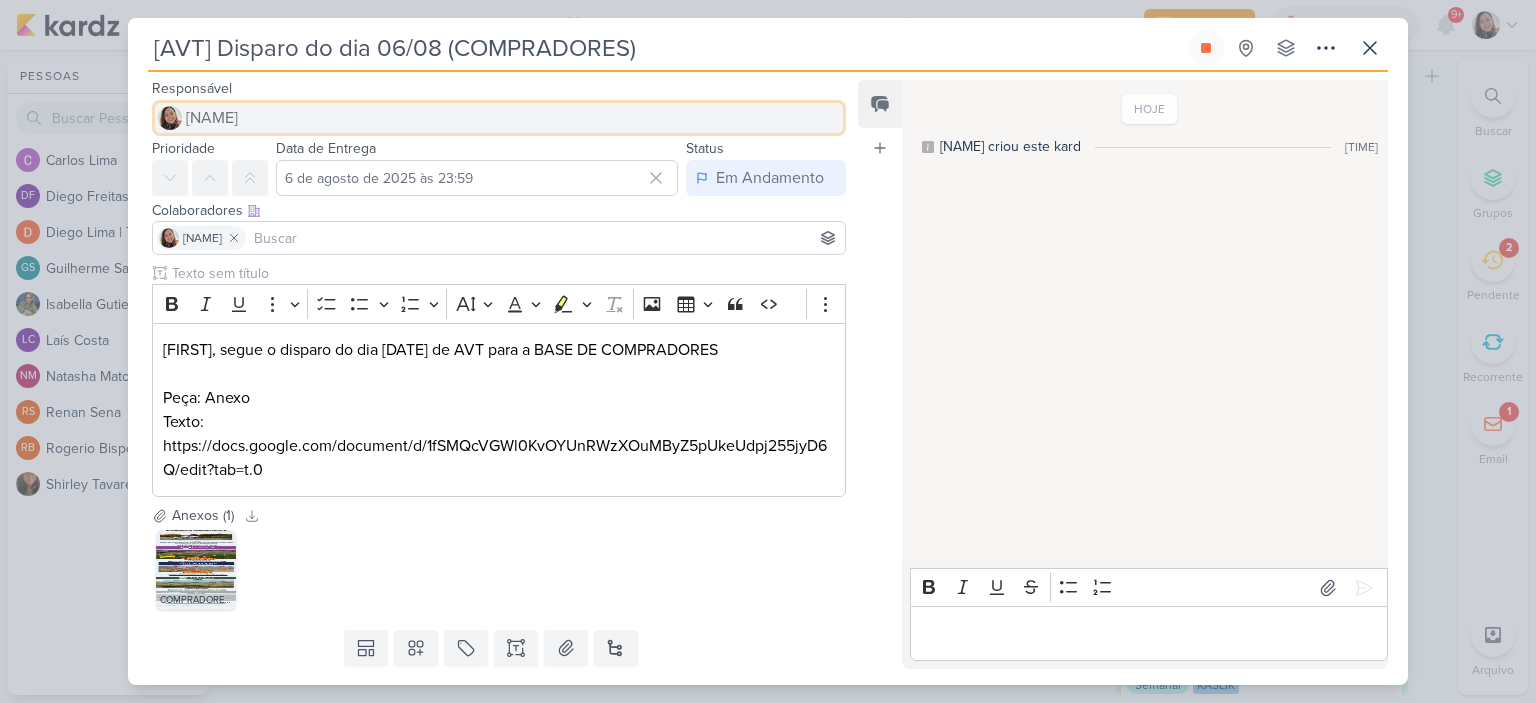 click on "[NAME]" at bounding box center [212, 118] 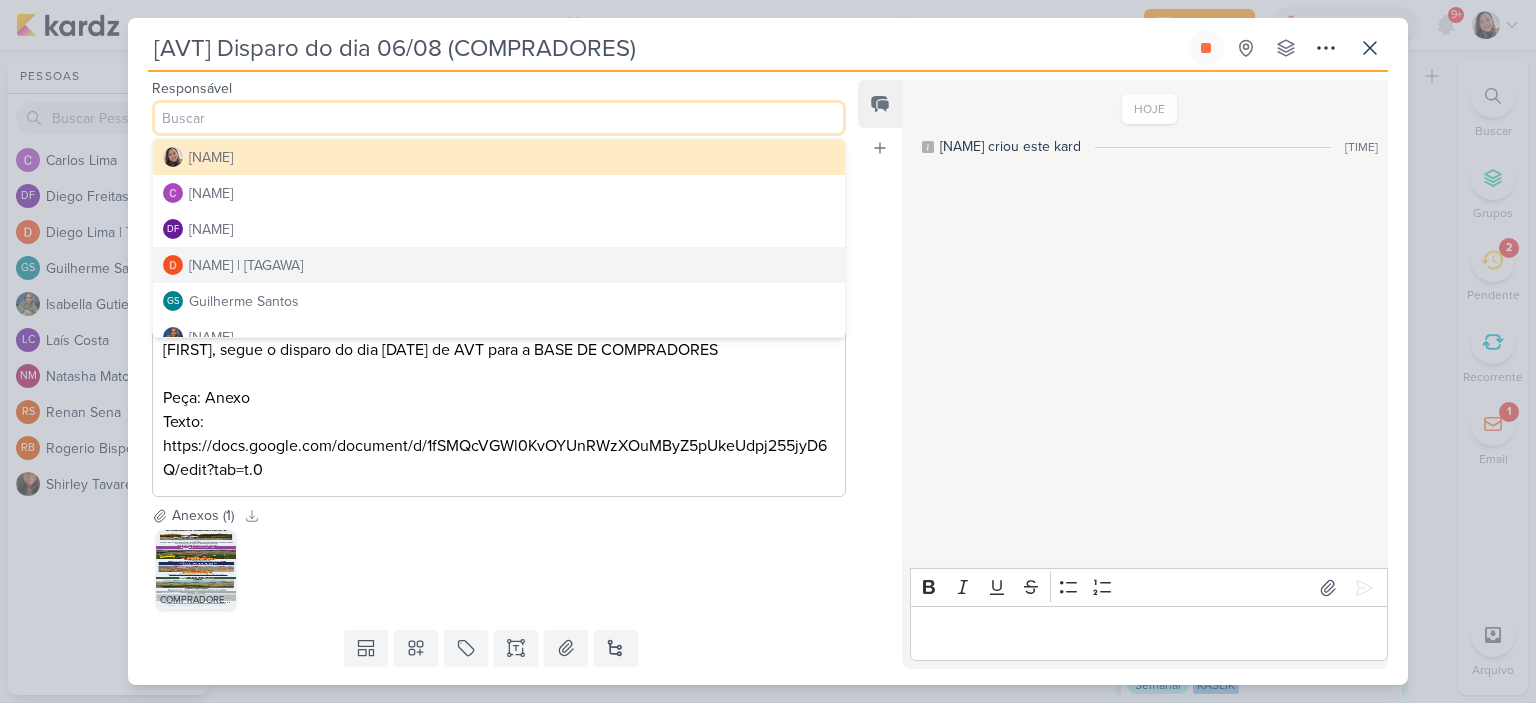click on "[NAME] | [TAGAWA]" at bounding box center (246, 265) 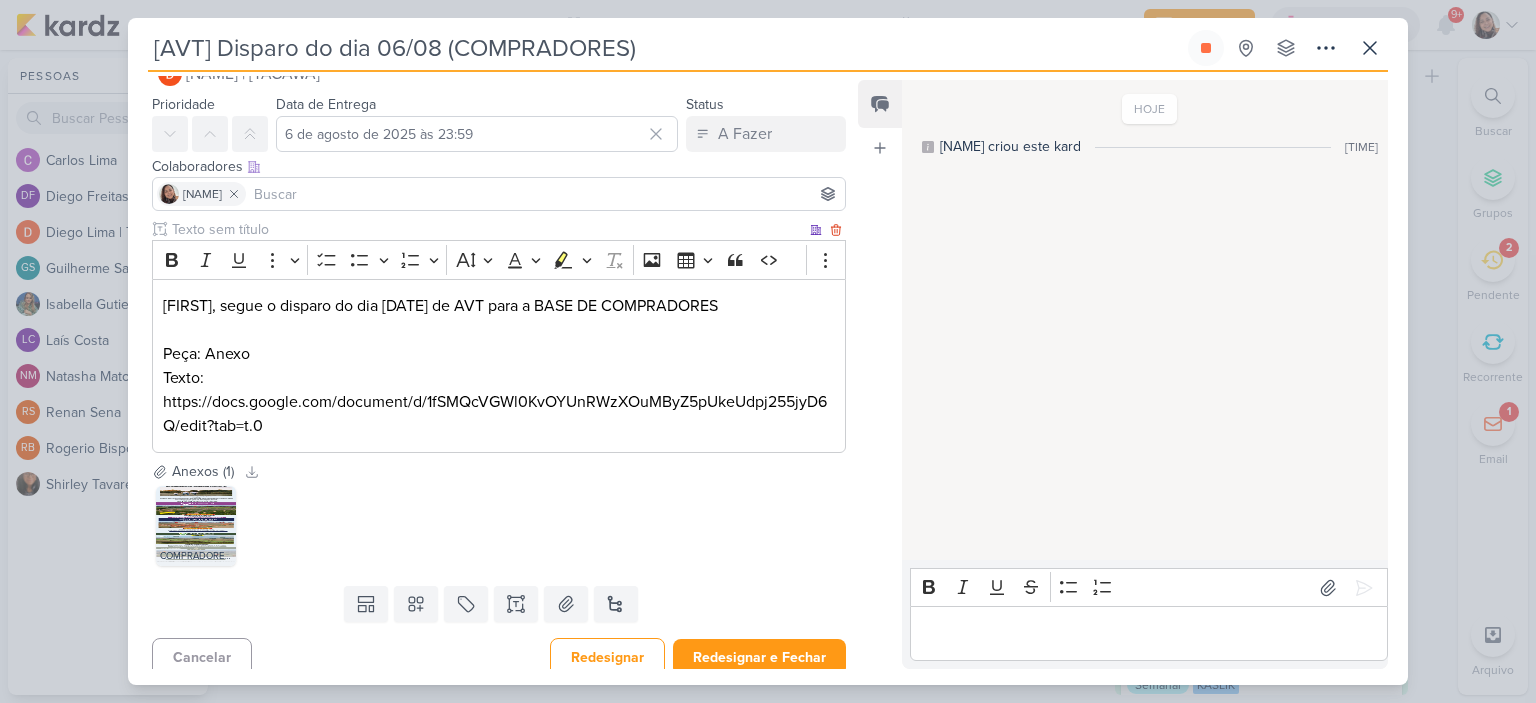 scroll, scrollTop: 55, scrollLeft: 0, axis: vertical 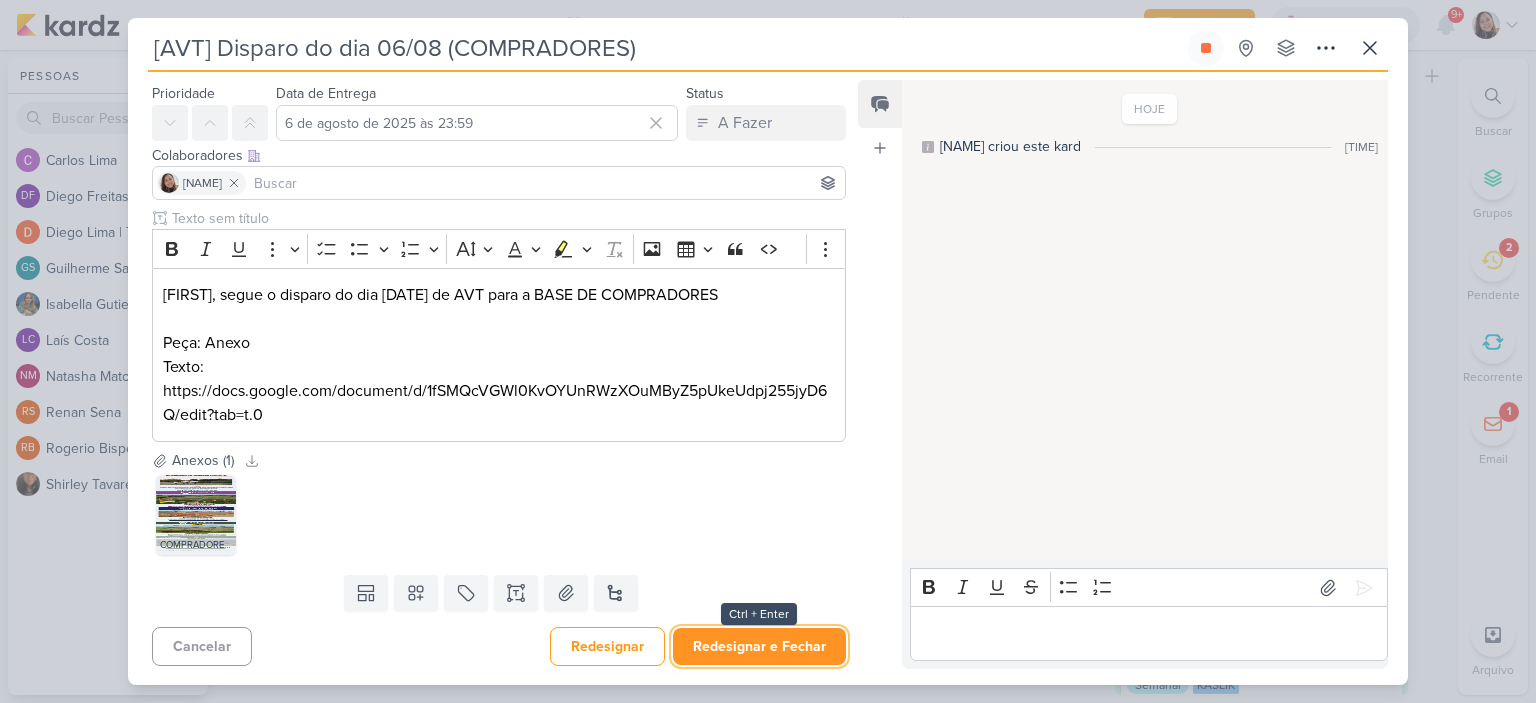 click on "Redesignar e Fechar" at bounding box center [759, 646] 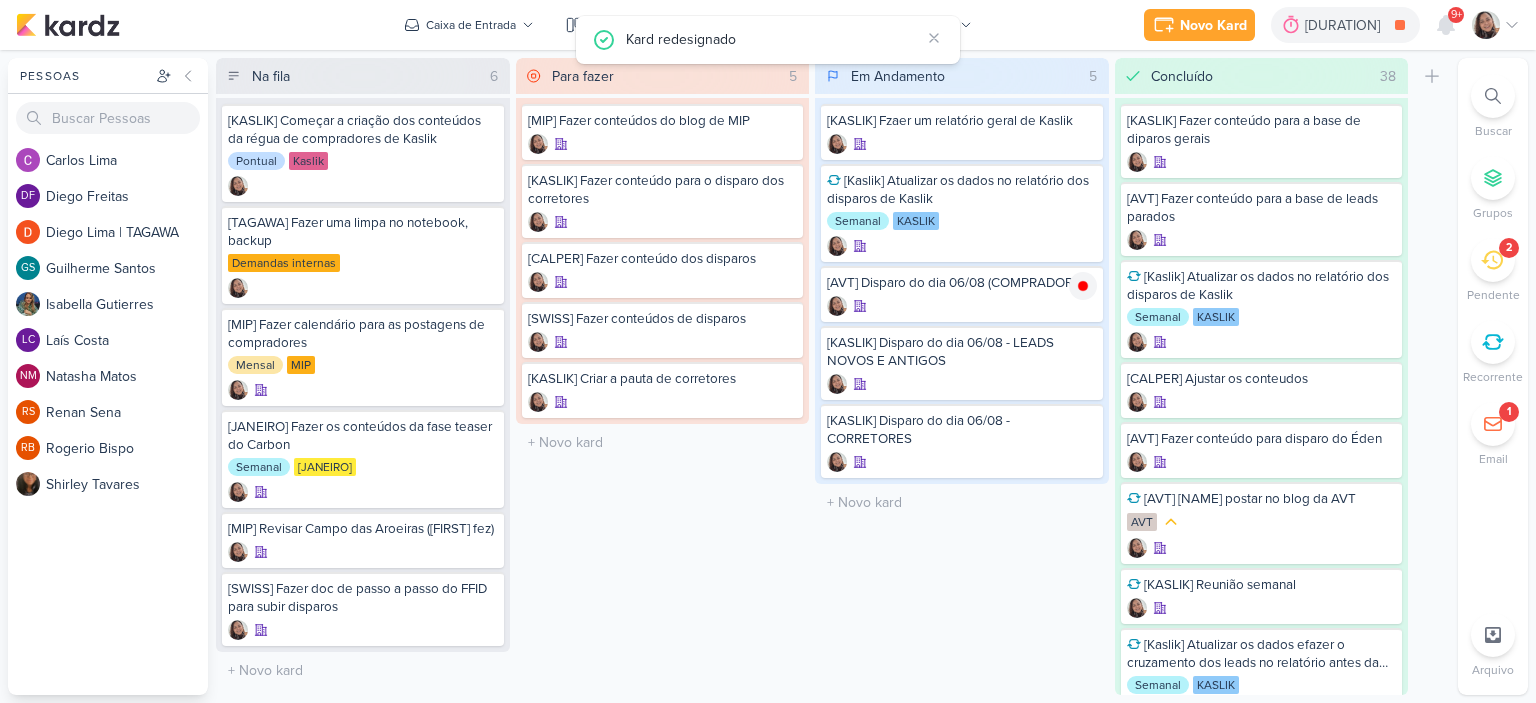 scroll, scrollTop: 0, scrollLeft: 0, axis: both 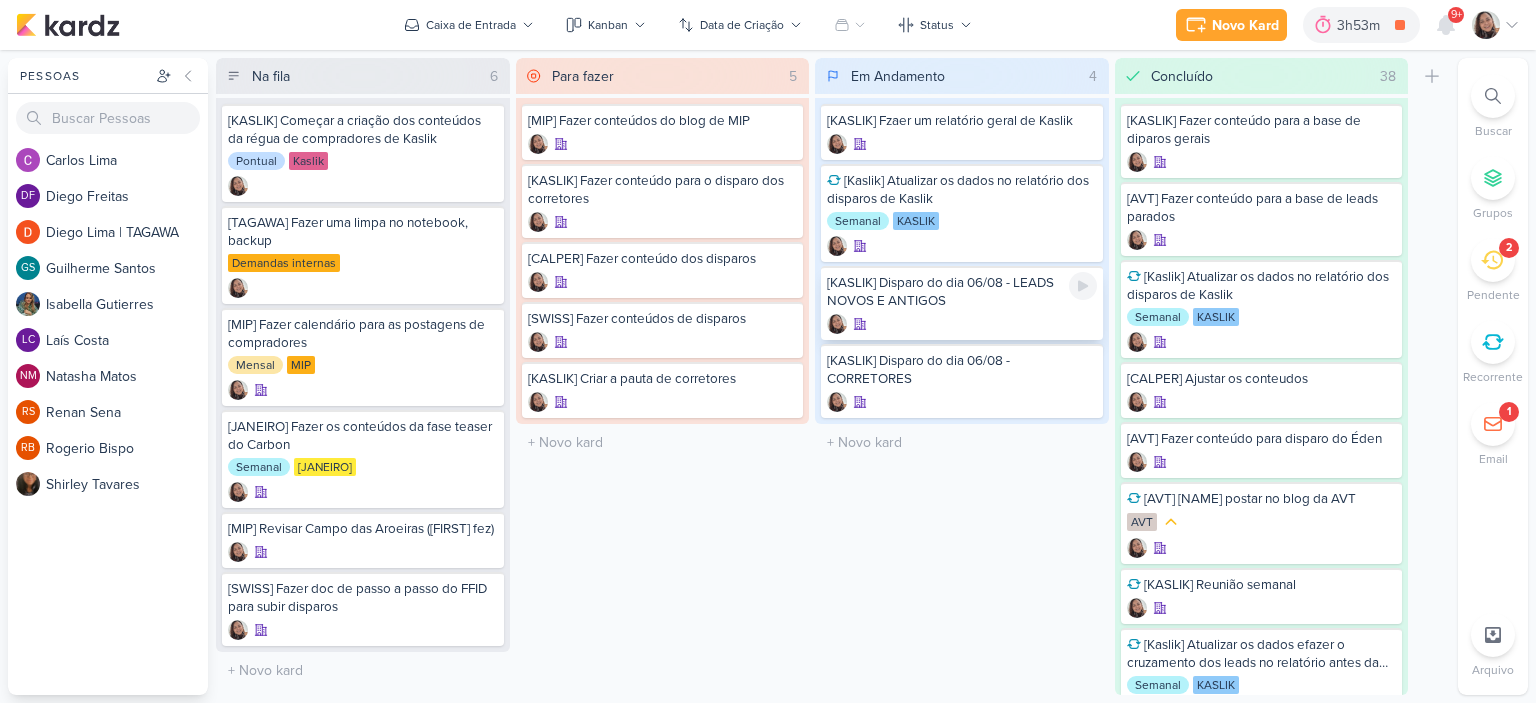 click on "[KASLIK] Disparo do dia 06/08 - LEADS NOVOS E ANTIGOS" at bounding box center (962, 292) 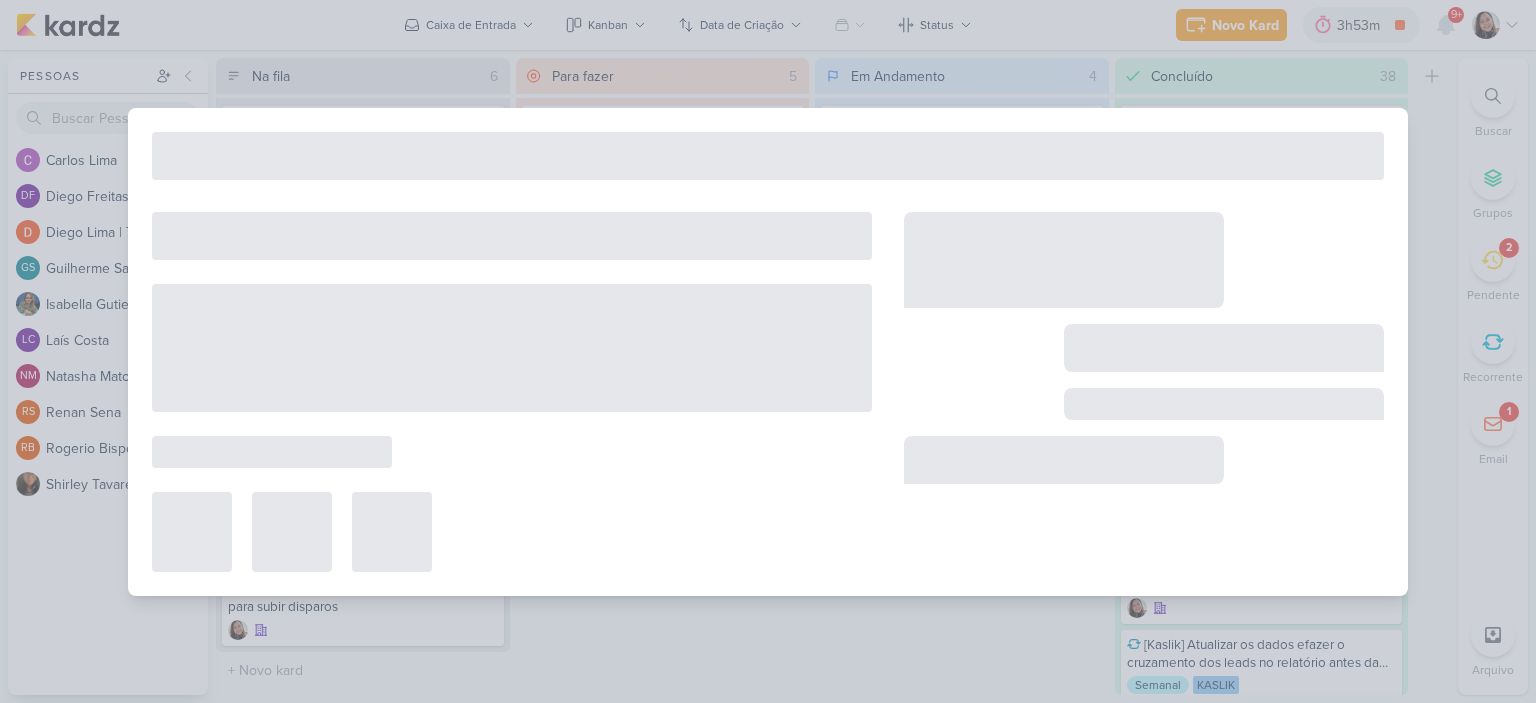 type on "[KASLIK] Disparo do dia 06/08 - LEADS NOVOS E ANTIGOS" 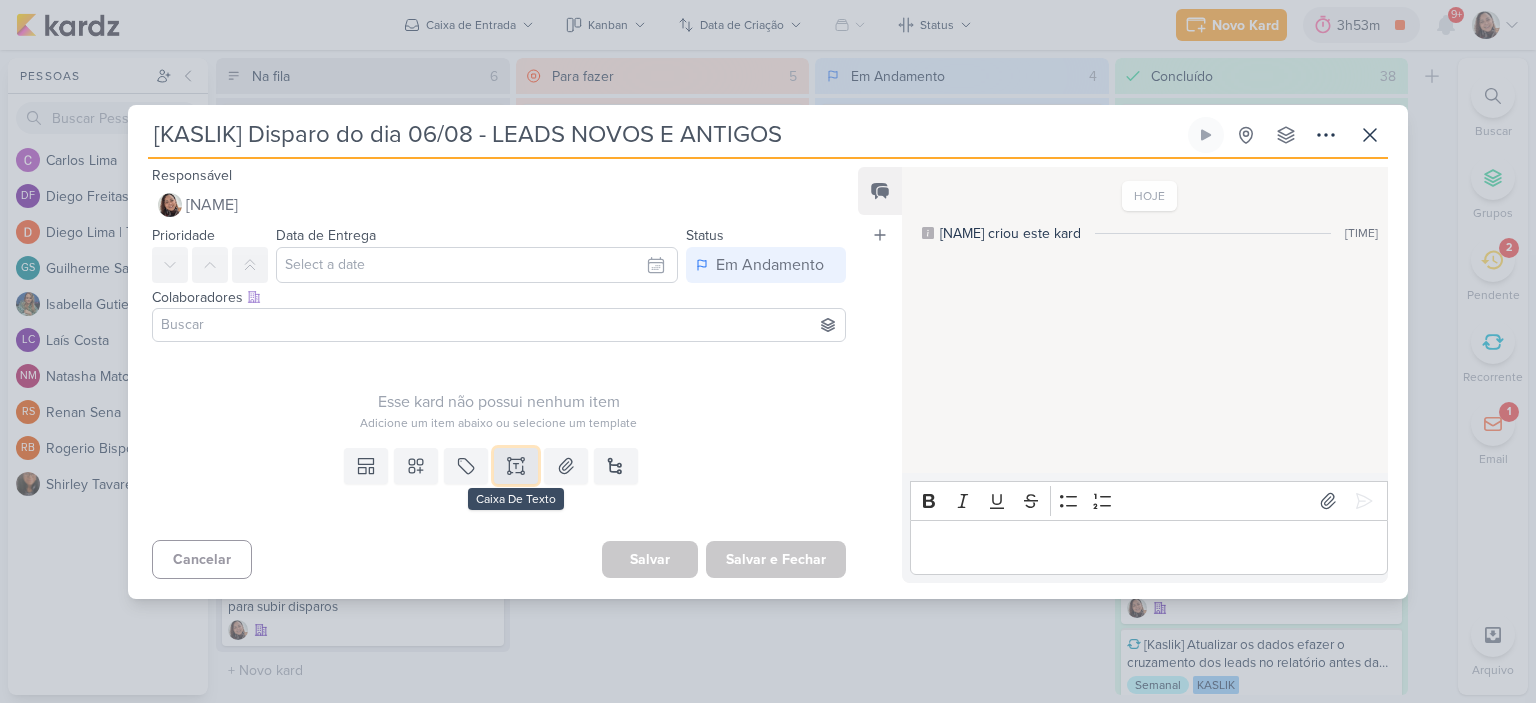click 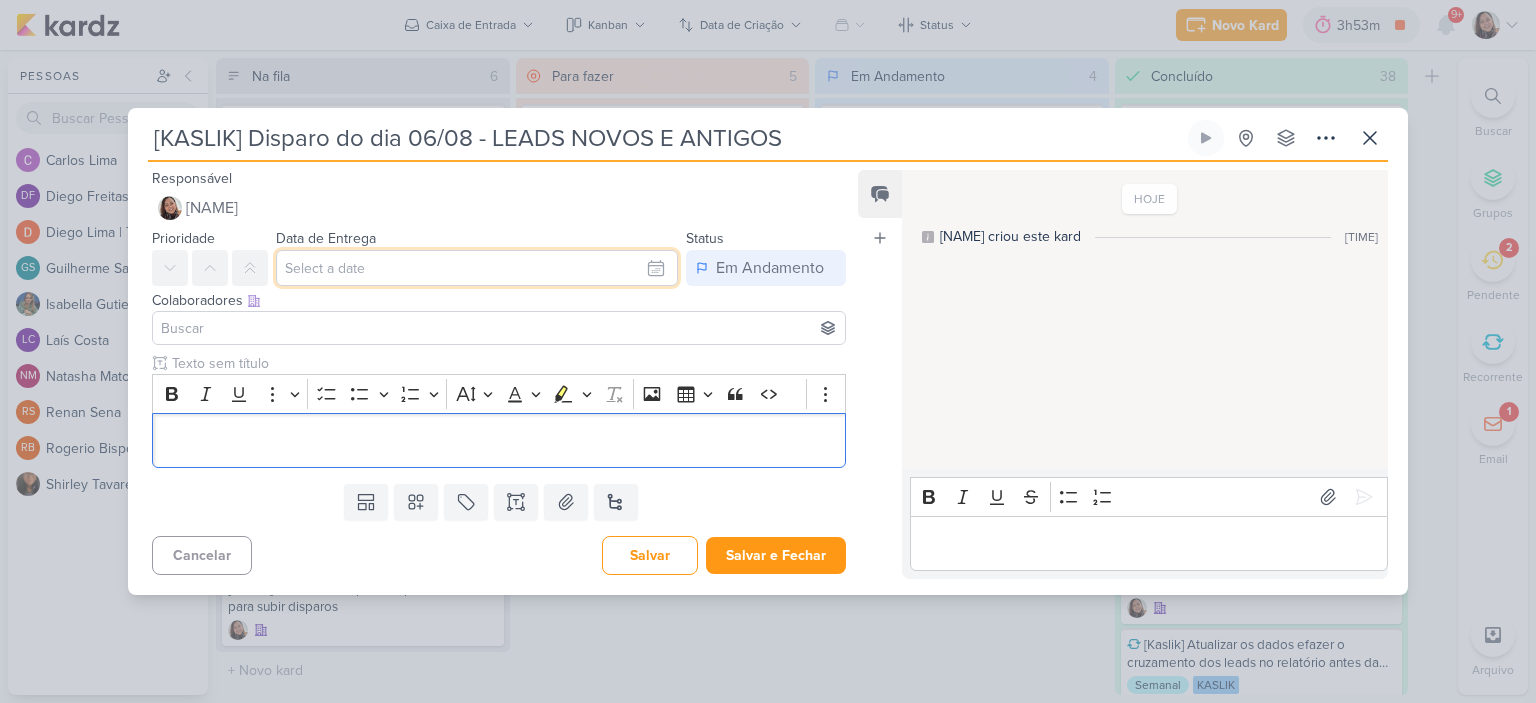 click at bounding box center (477, 268) 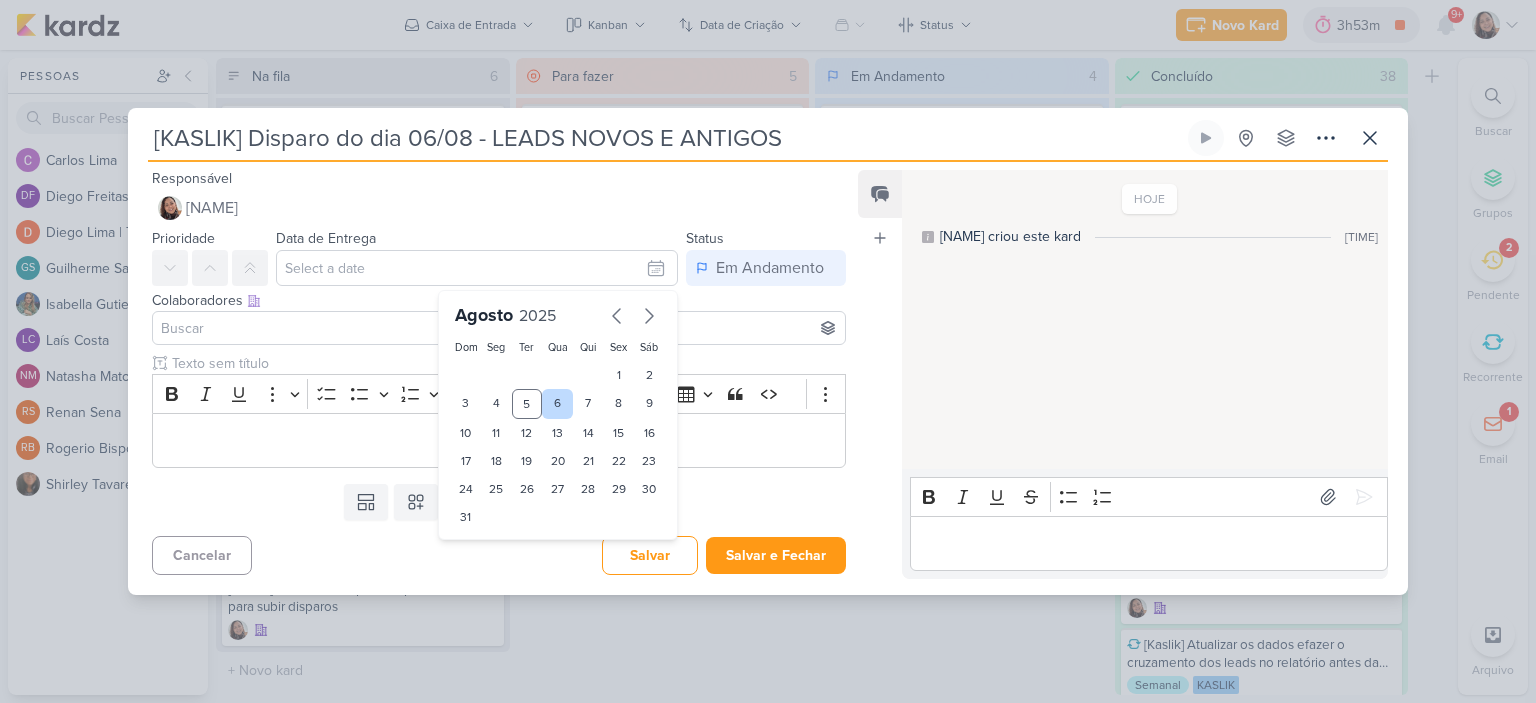 click on "6" at bounding box center [557, 404] 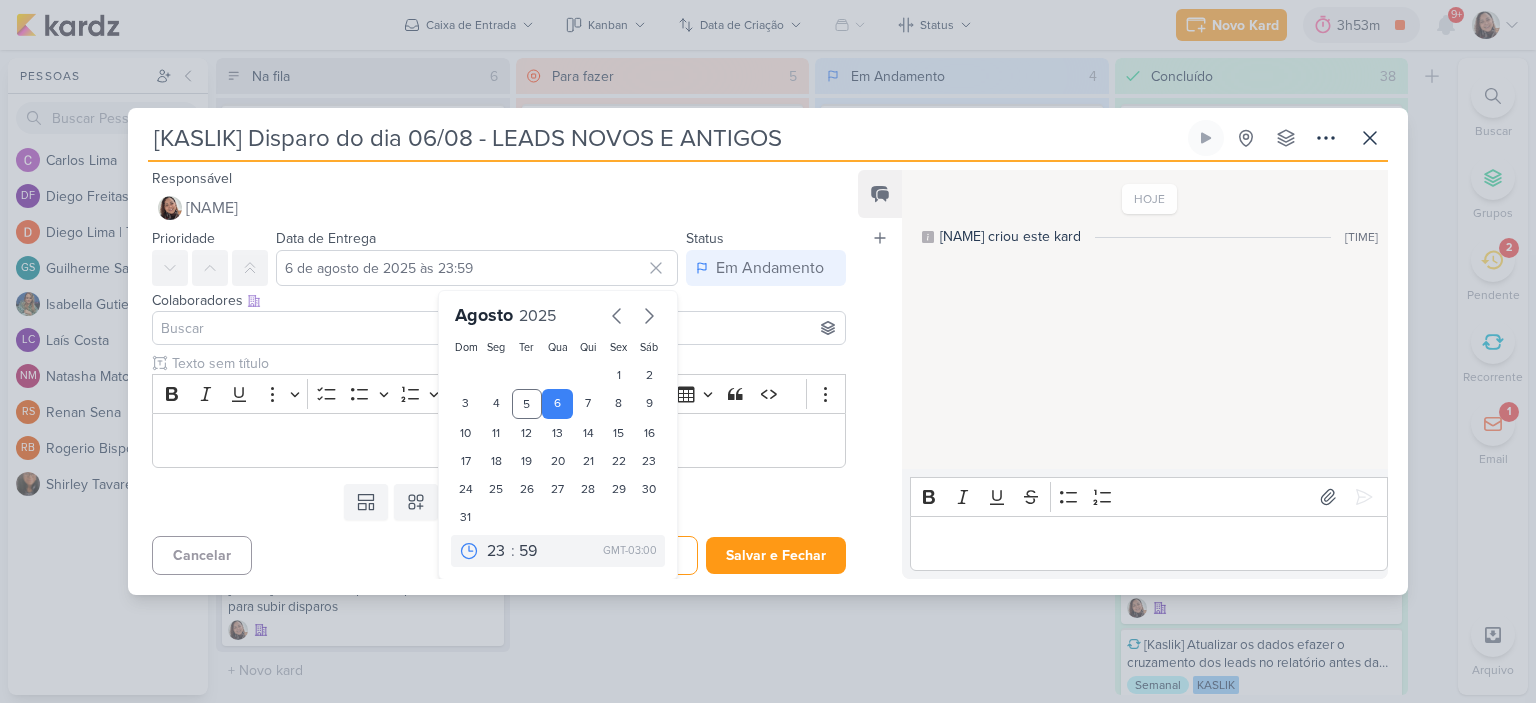 click on "Colaboradores
Este kard pode ser visível a usuários da sua organização
Este kard é privado à colaboradores imediatos" at bounding box center [499, 300] 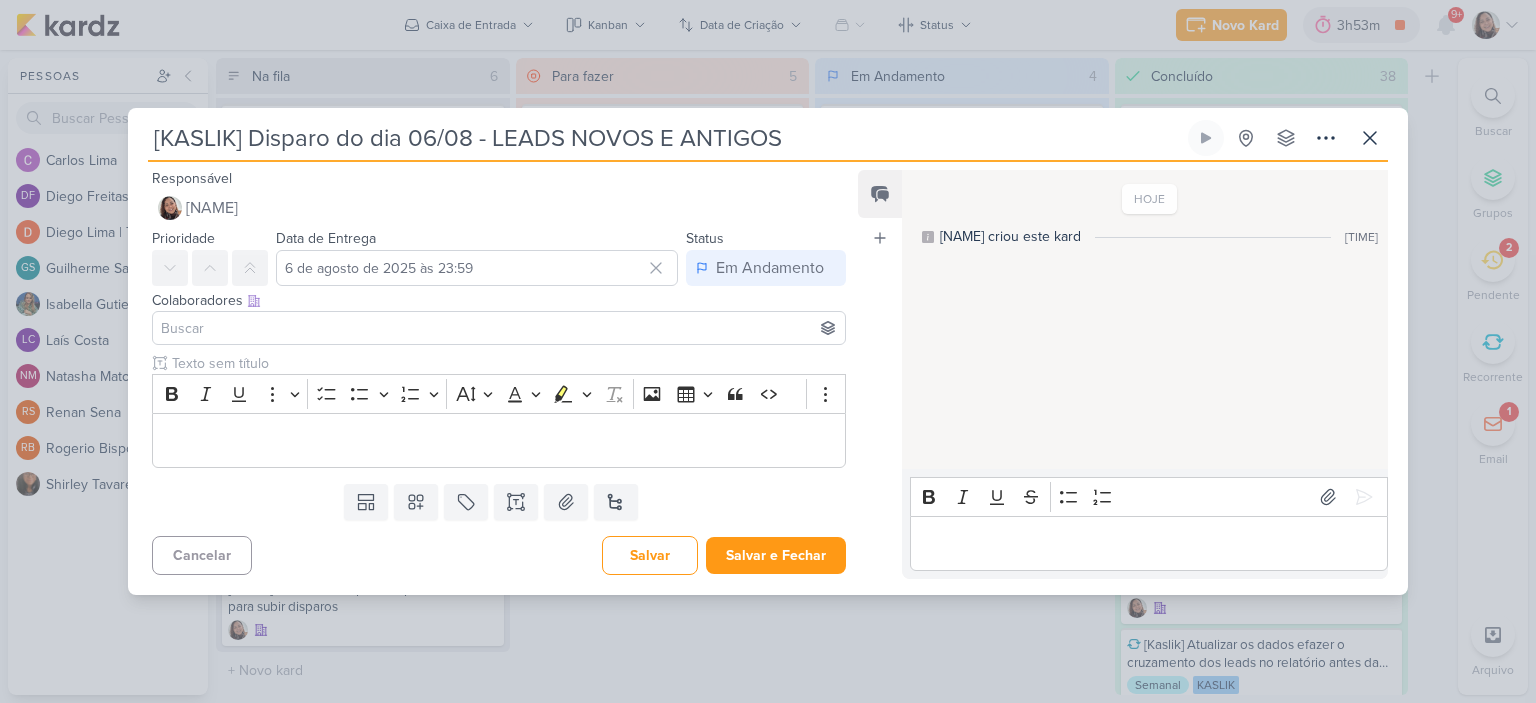 click at bounding box center [499, 328] 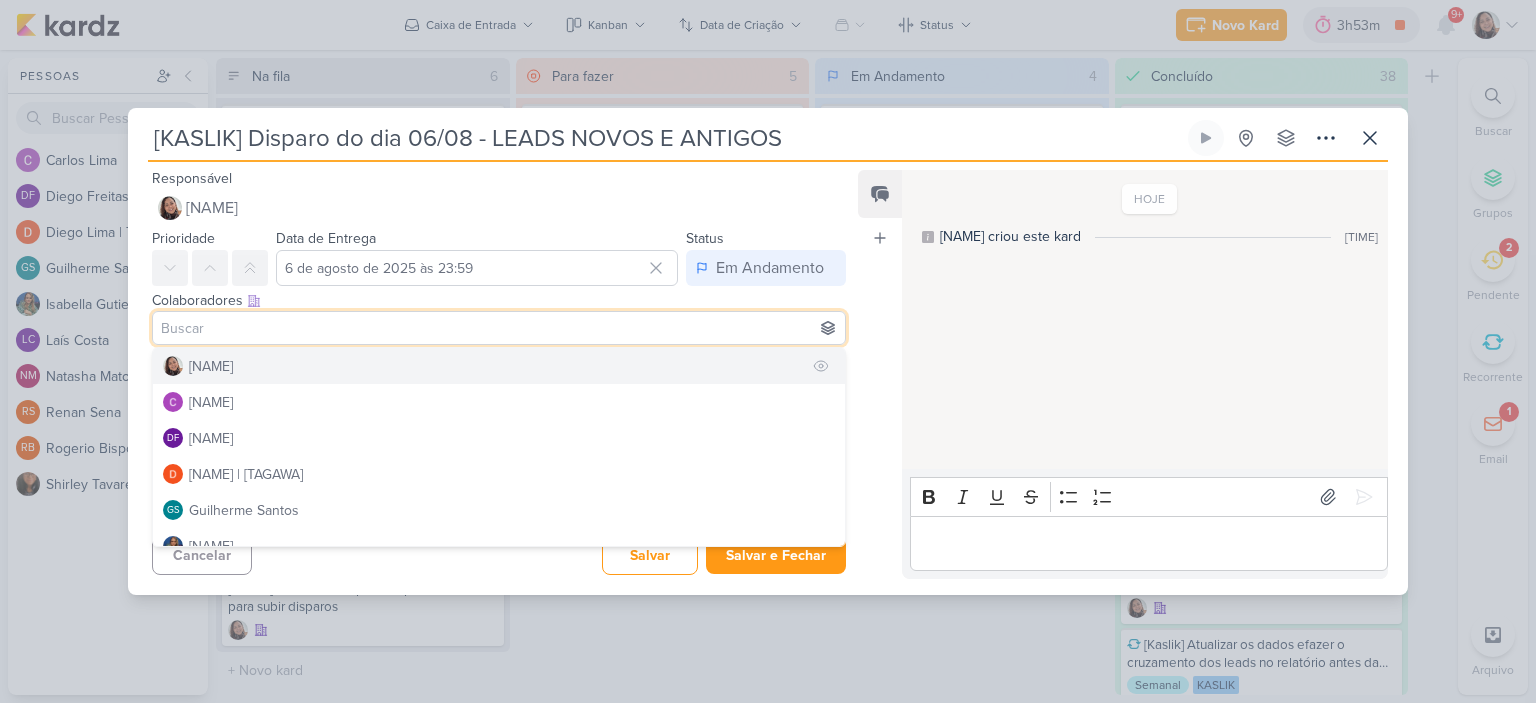 click on "[NAME]" at bounding box center [211, 366] 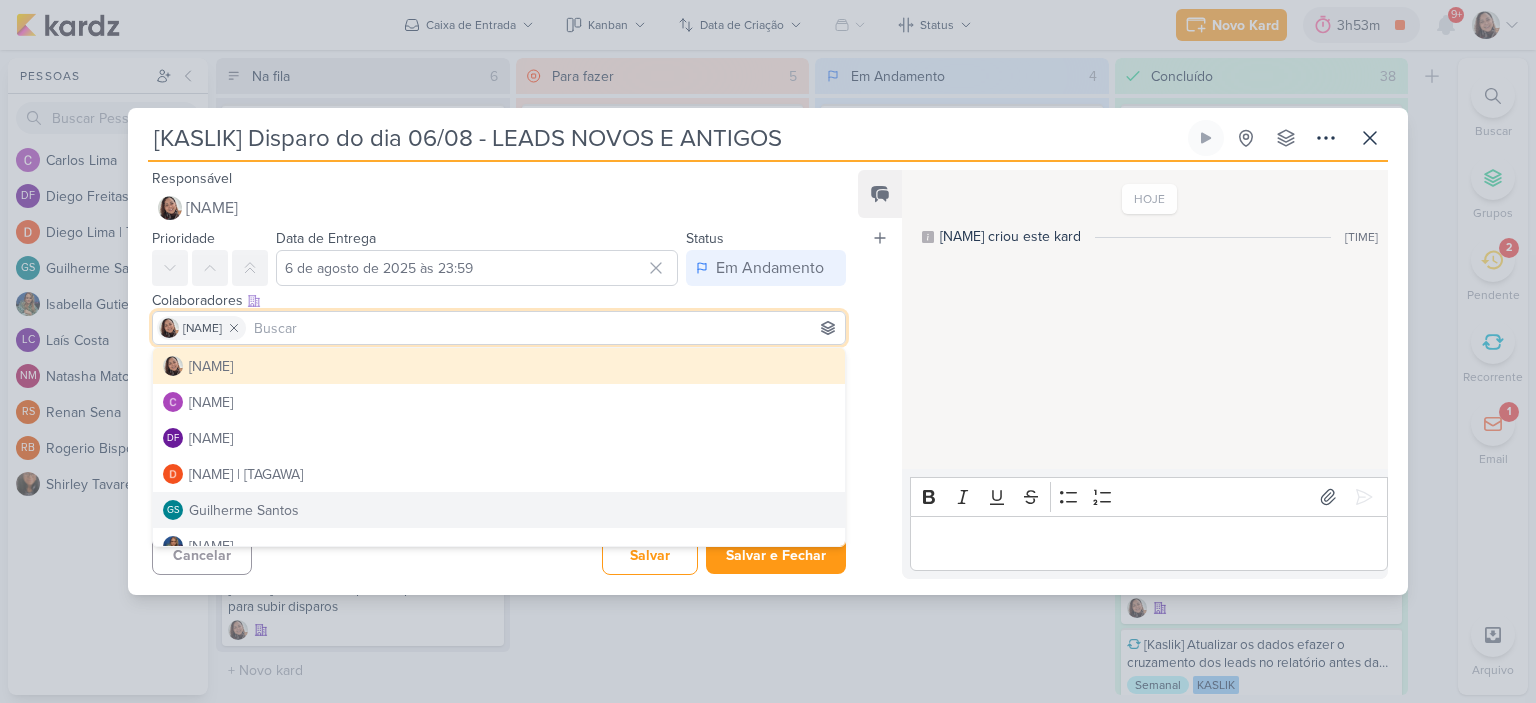 click on "Feed
Atrelar email
Solte o email para atrelar ao kard" at bounding box center [880, 374] 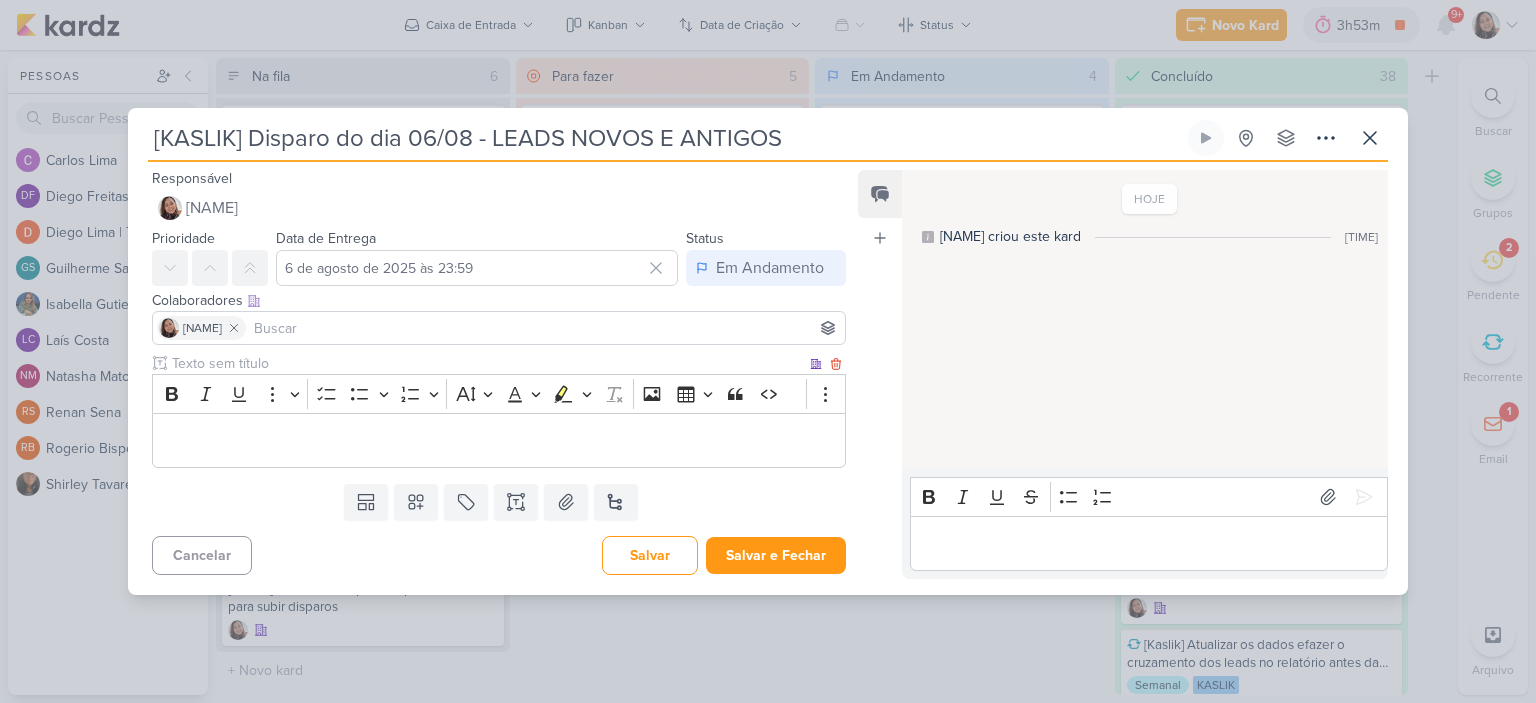 click at bounding box center (499, 440) 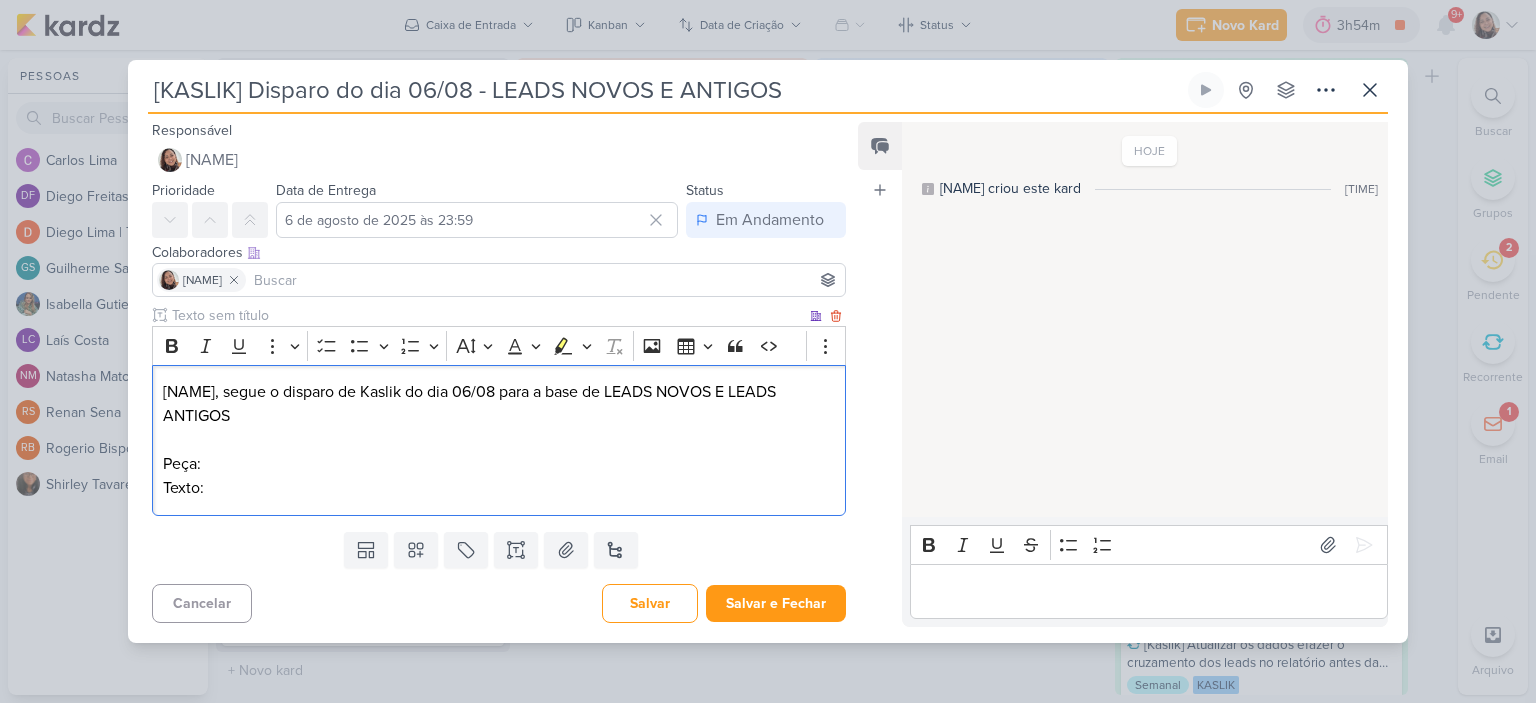 click on "[NAME], segue o disparo de Kaslik do dia 06/08 para a base de LEADS NOVOS E LEADS ANTIGOS Peça: Texto:" at bounding box center [499, 440] 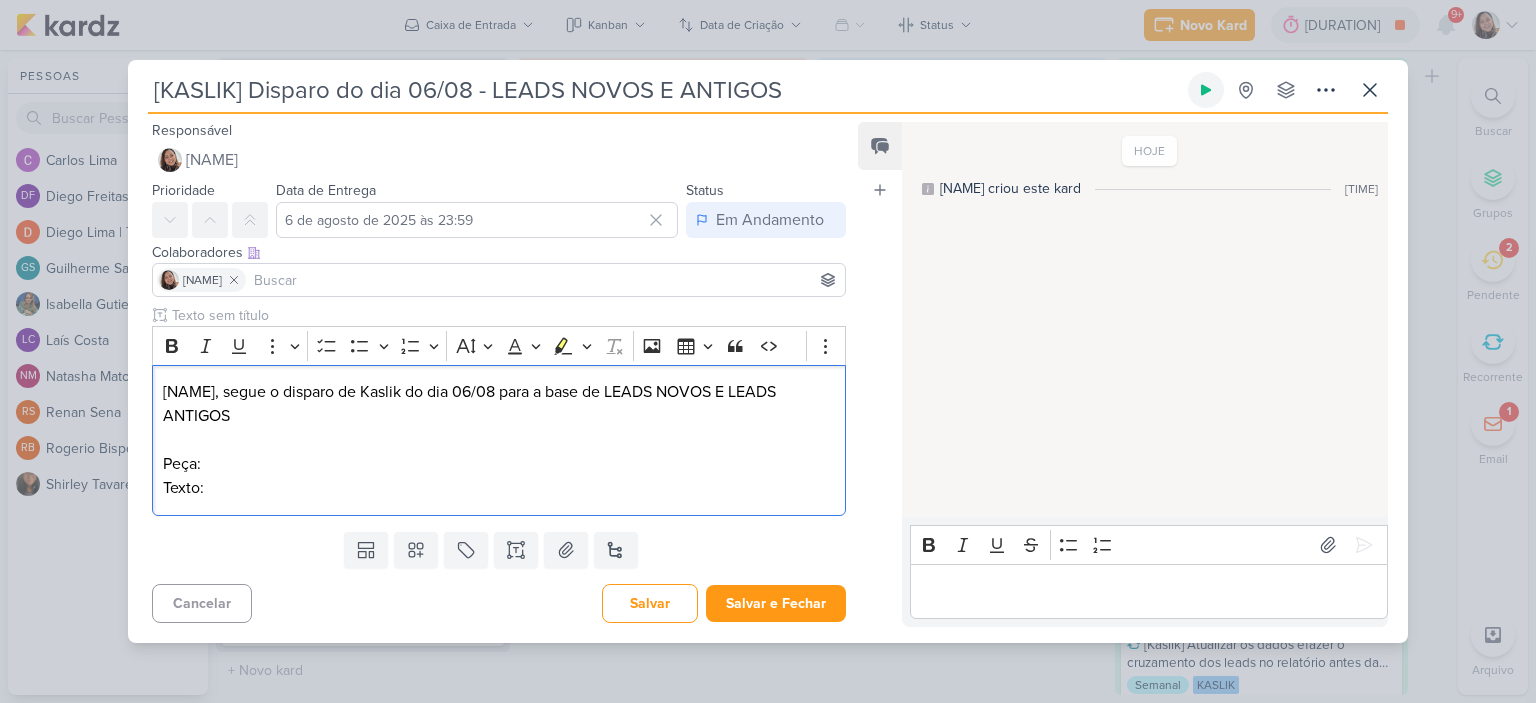 click 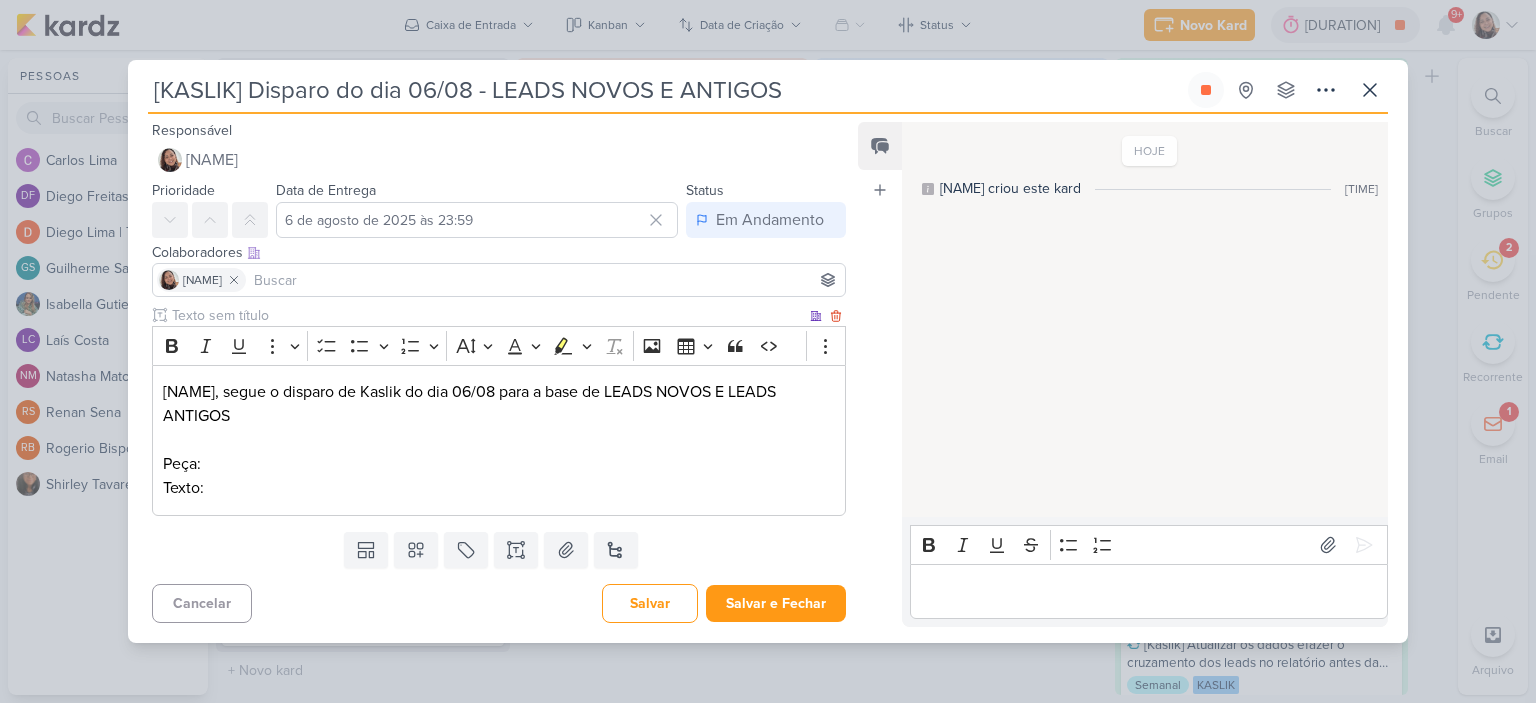 click on "[FIRST], segue o disparo de Kaslik do dia [DATE] para a base de LEADS NOVOS E LEADS ANTIGOS ⁠⁠⁠⁠⁠⁠⁠ Peça: Texto:" at bounding box center [499, 440] 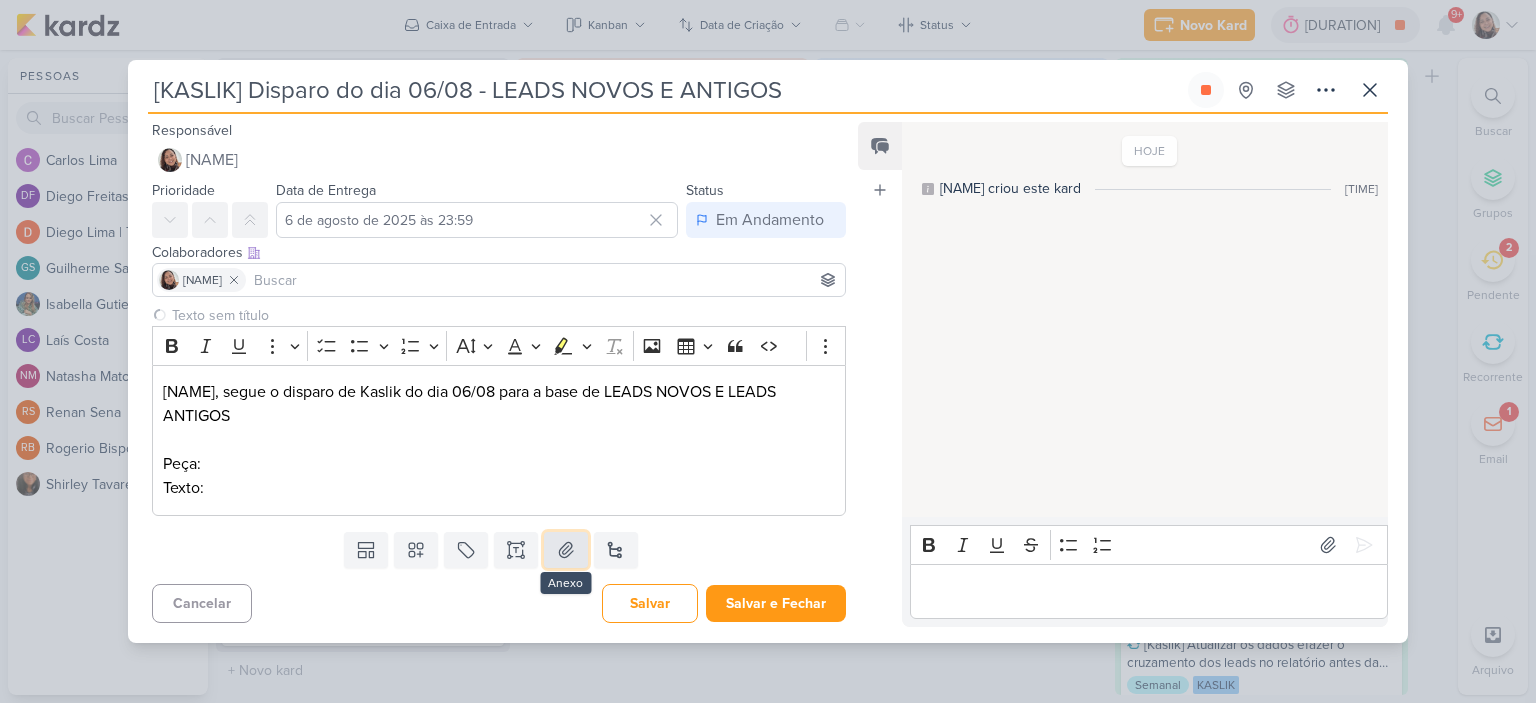 click 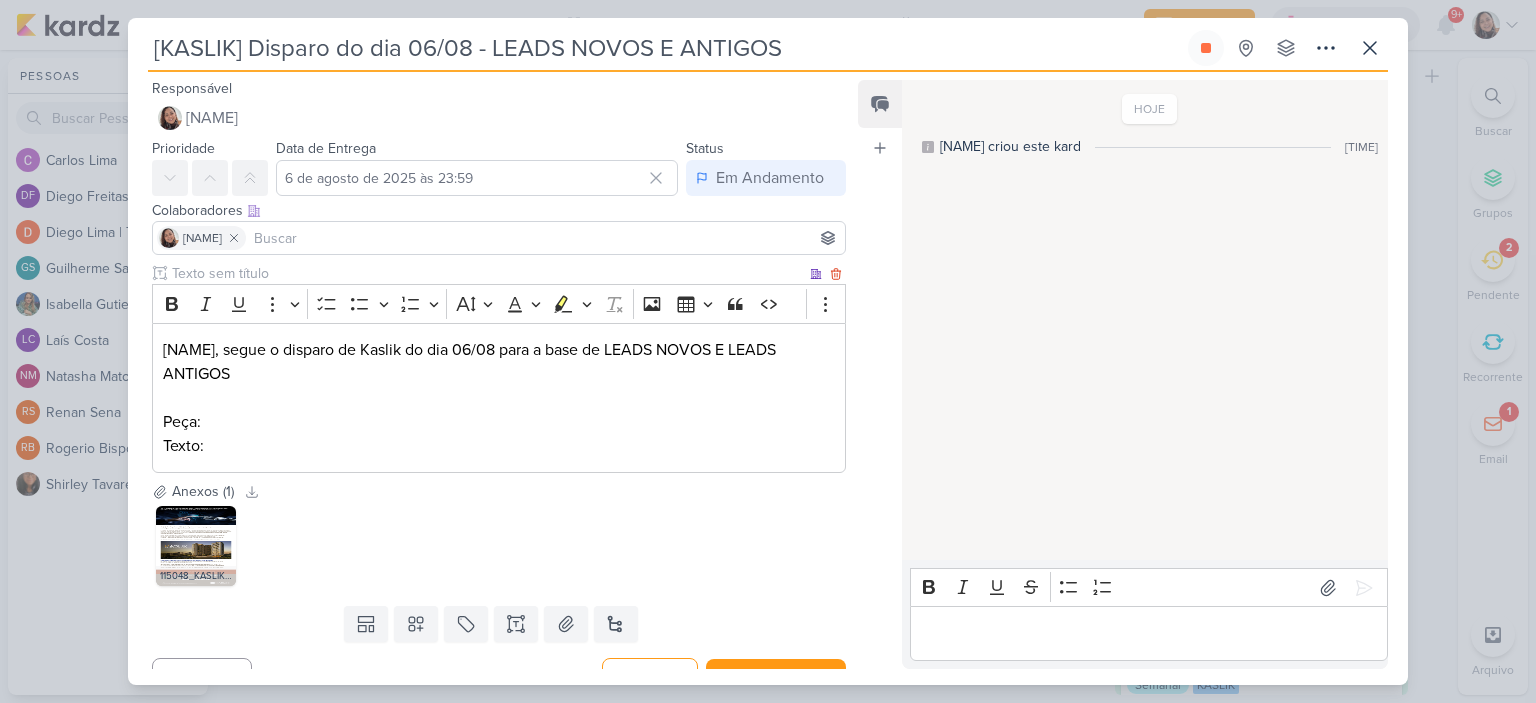 click on "[NAME], segue o disparo de Kaslik do dia 06/08 para a base de LEADS NOVOS E LEADS ANTIGOS Peça: Texto:" at bounding box center [499, 398] 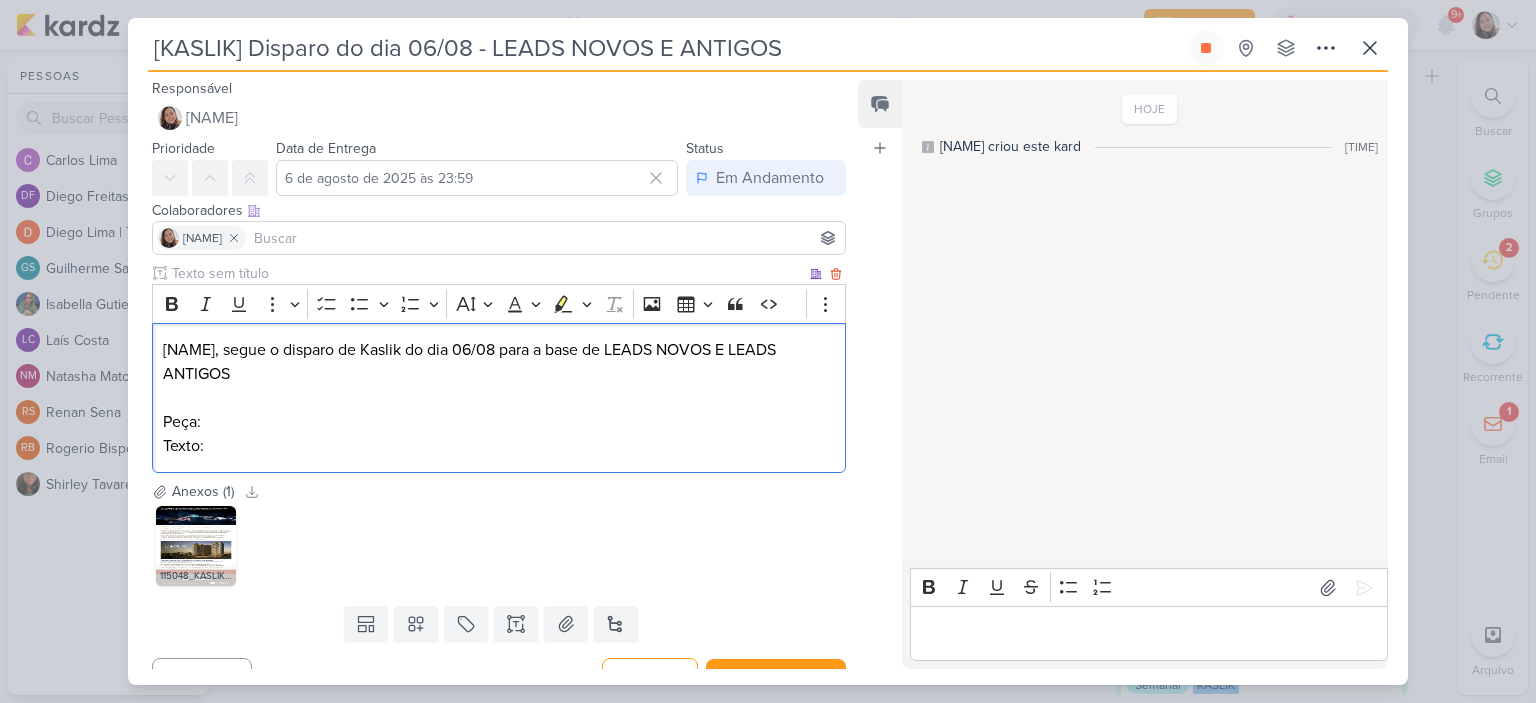 click on "[NAME], segue o disparo de Kaslik do dia 06/08 para a base de LEADS NOVOS E LEADS ANTIGOS Peça: Texto:" at bounding box center [499, 398] 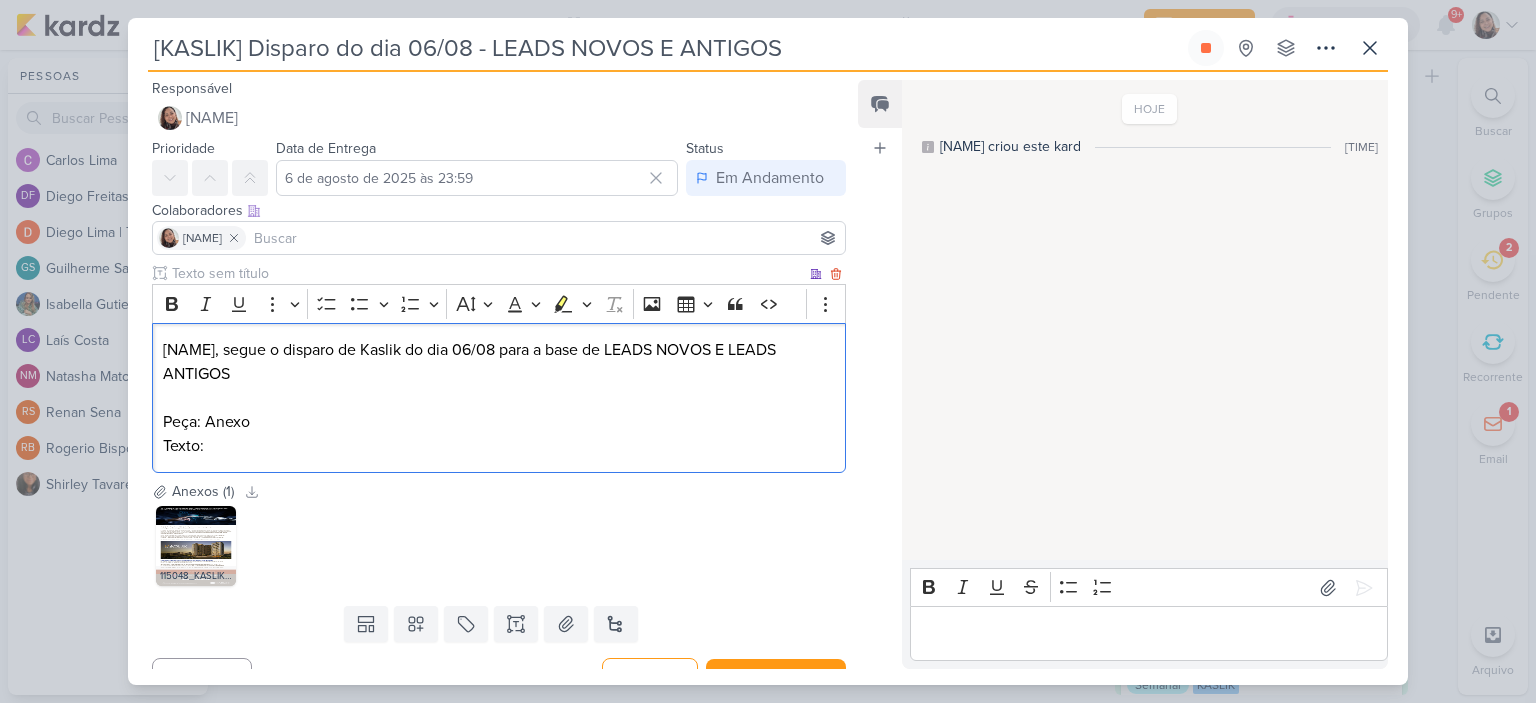 click on "[NAME], segue o disparo de Kaslik do dia 06/08 para a base de LEADS NOVOS E LEADS ANTIGOS Peça: Anexo Texto:" at bounding box center (499, 398) 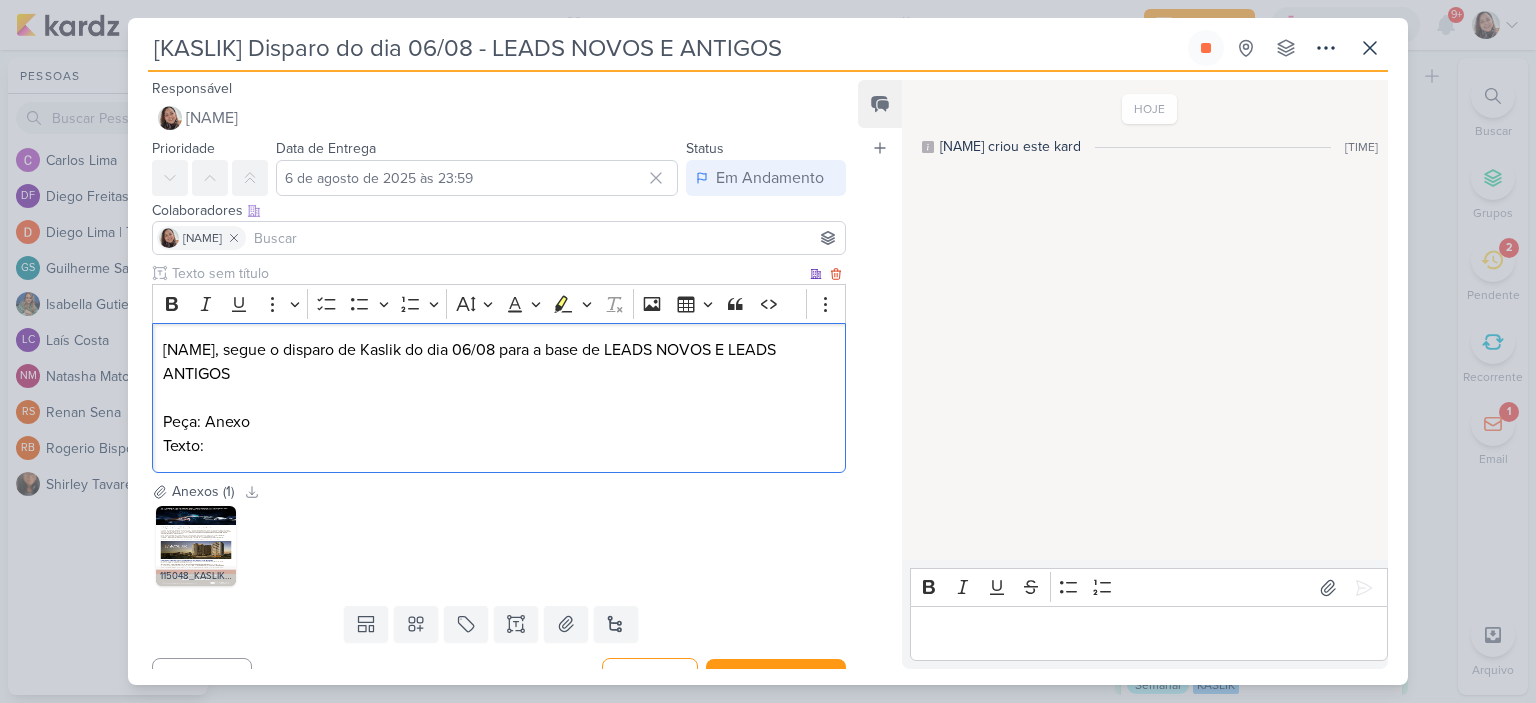 click on "[NAME], segue o disparo de Kaslik do dia 06/08 para a base de LEADS NOVOS E LEADS ANTIGOS Peça: Anexo Texto:" at bounding box center (499, 398) 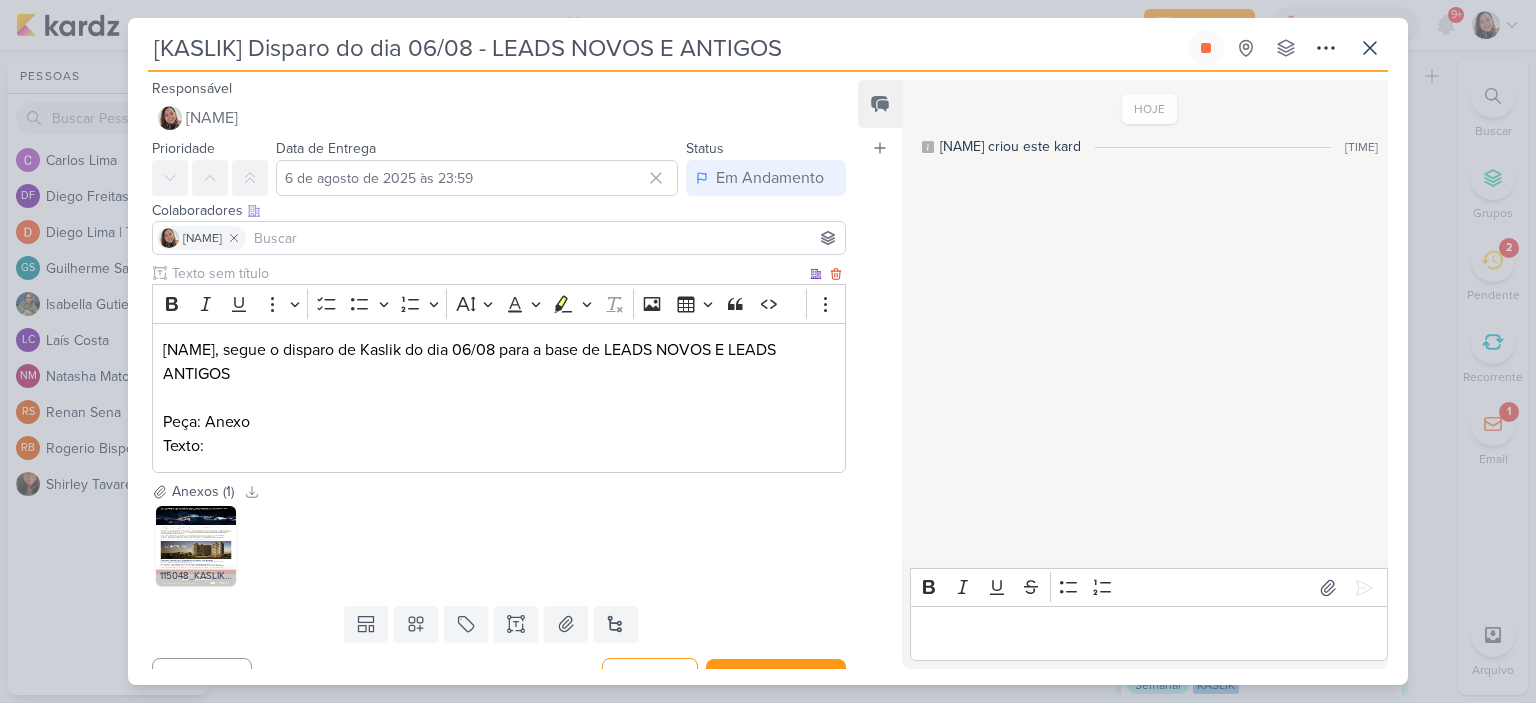 click on "[NAME], segue o disparo de Kaslik do dia 06/08 para a base de LEADS NOVOS E LEADS ANTIGOS Peça: Anexo Texto:" at bounding box center (499, 398) 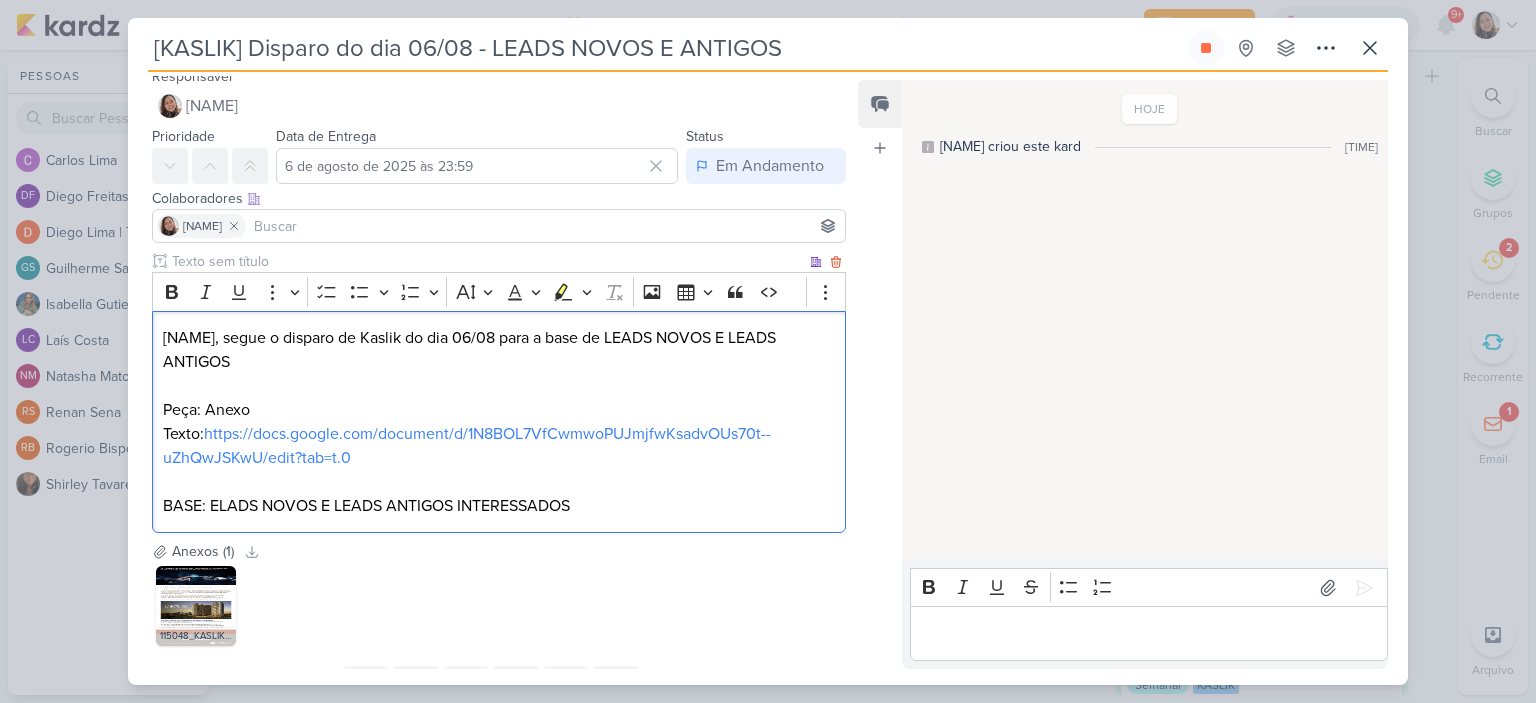 scroll, scrollTop: 0, scrollLeft: 0, axis: both 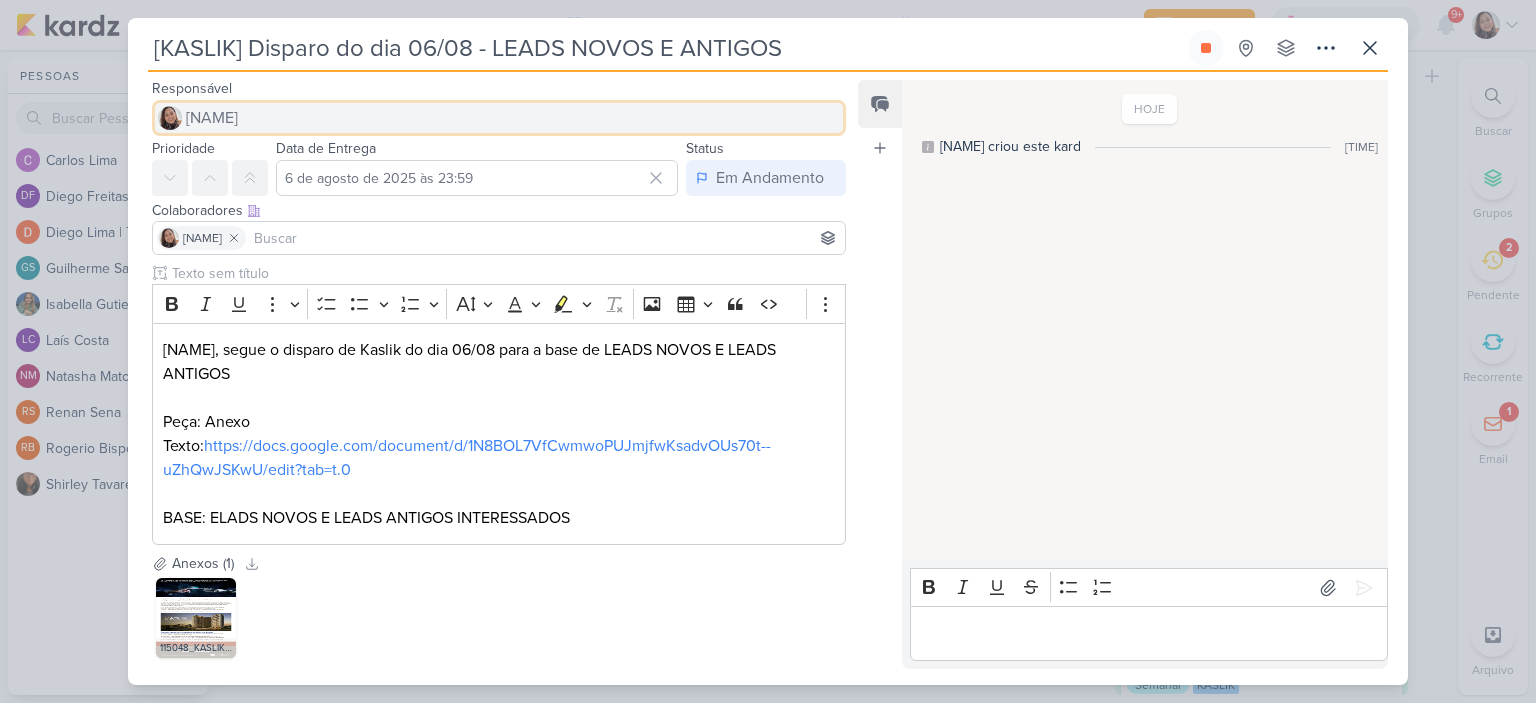 click on "[NAME]" at bounding box center [212, 118] 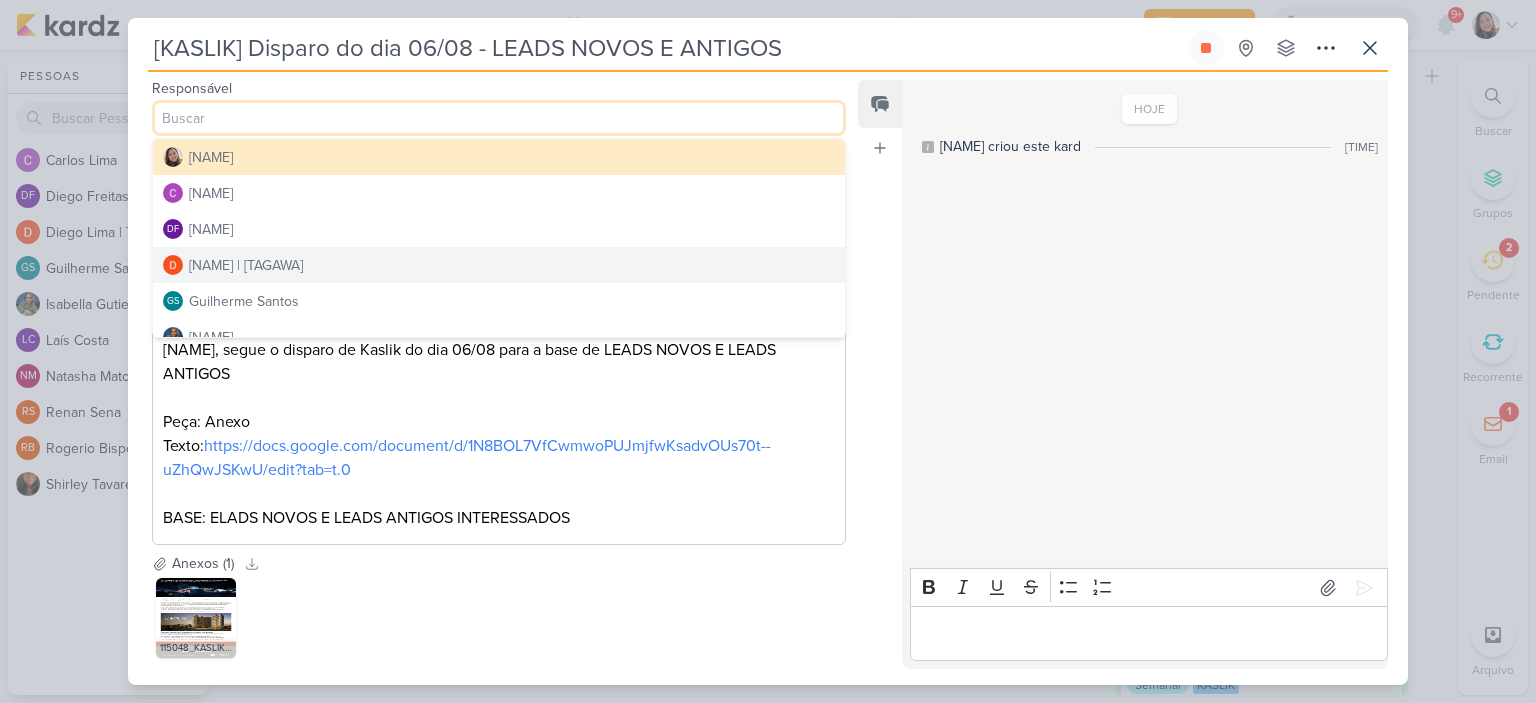 click on "[NAME] | [TAGAWA]" at bounding box center (246, 265) 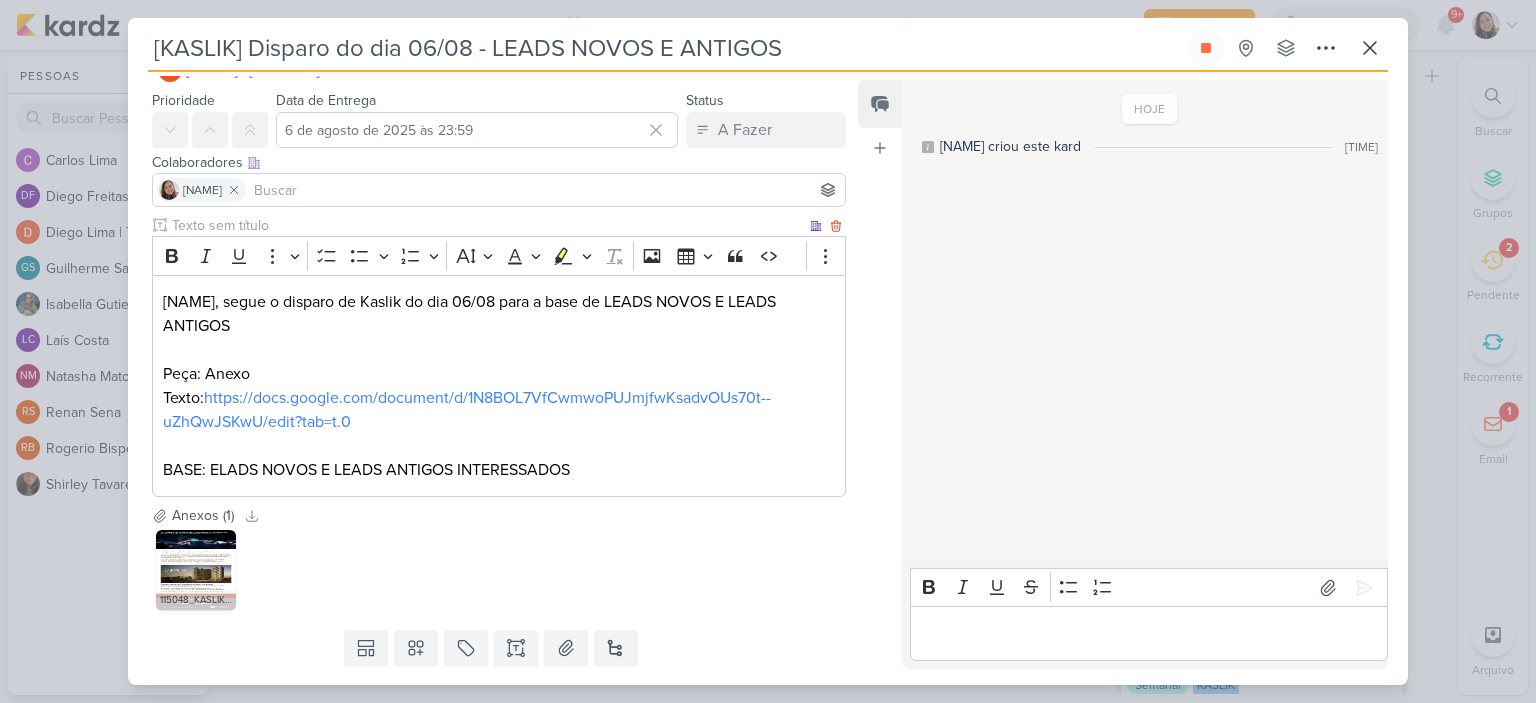 scroll, scrollTop: 103, scrollLeft: 0, axis: vertical 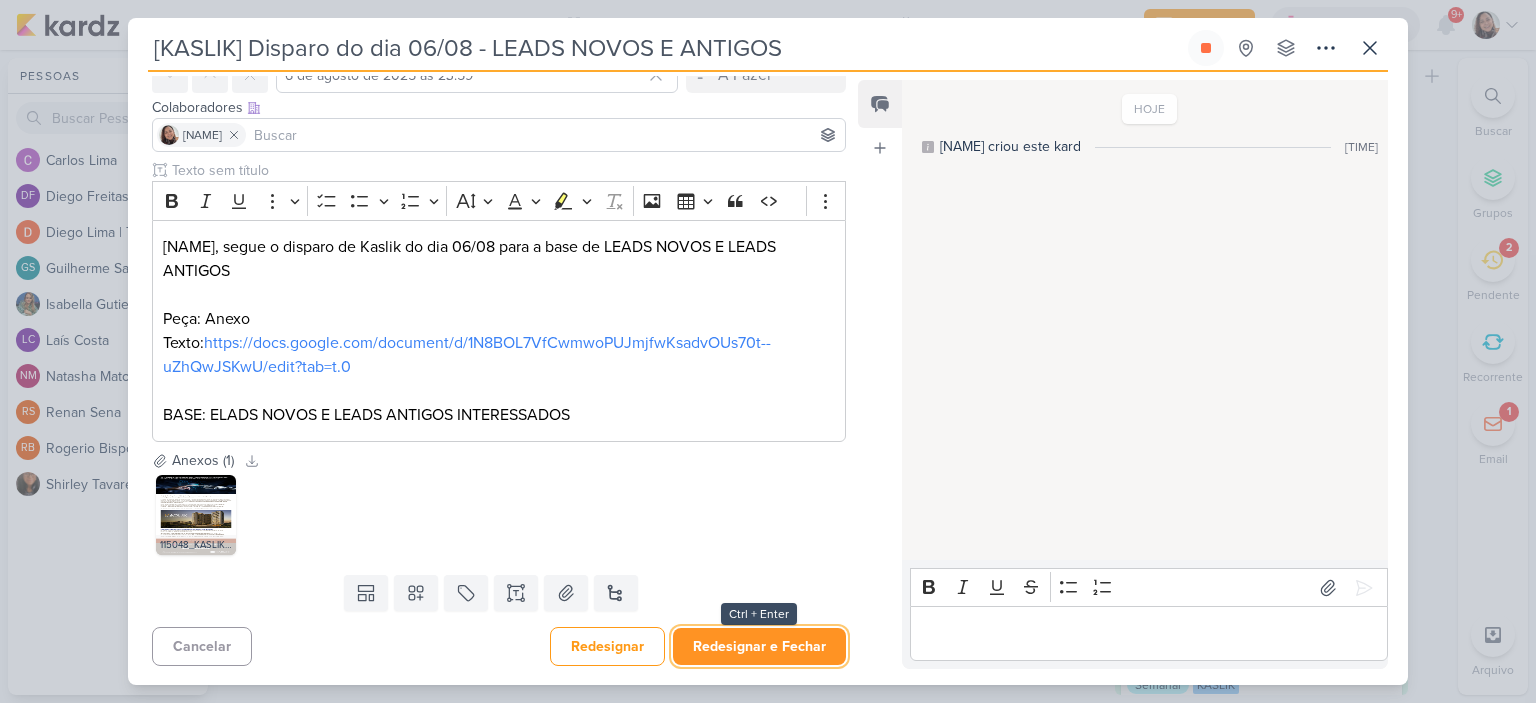 click on "Redesignar e Fechar" at bounding box center [759, 646] 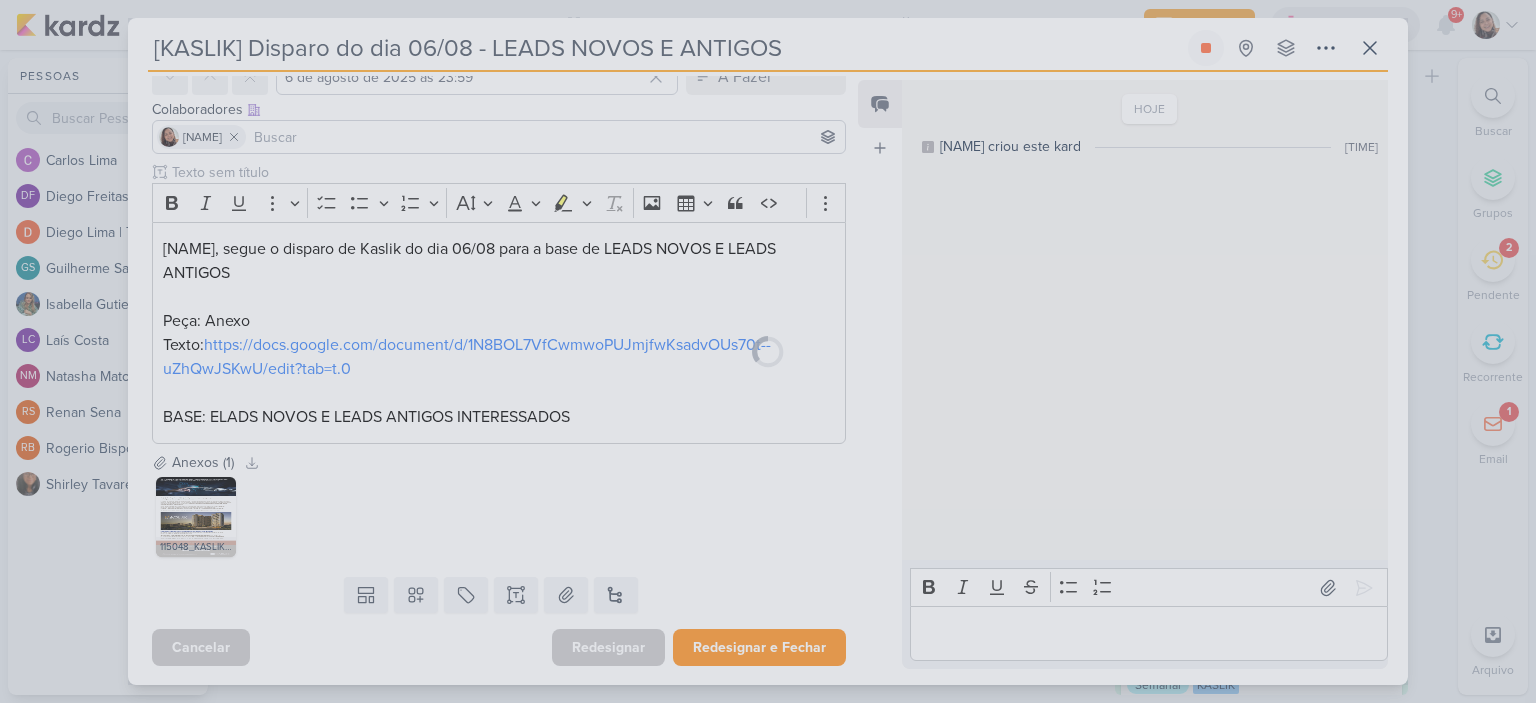 scroll, scrollTop: 0, scrollLeft: 0, axis: both 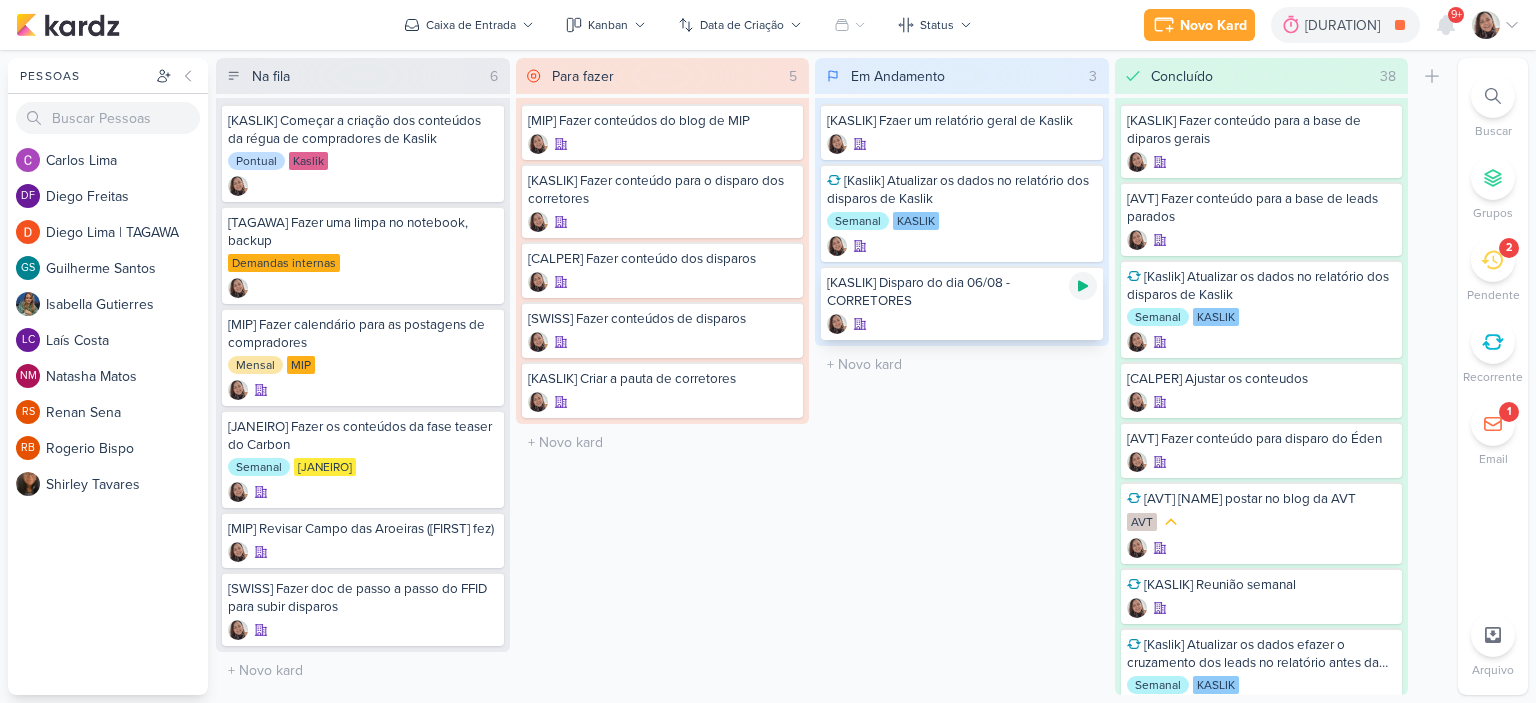 click 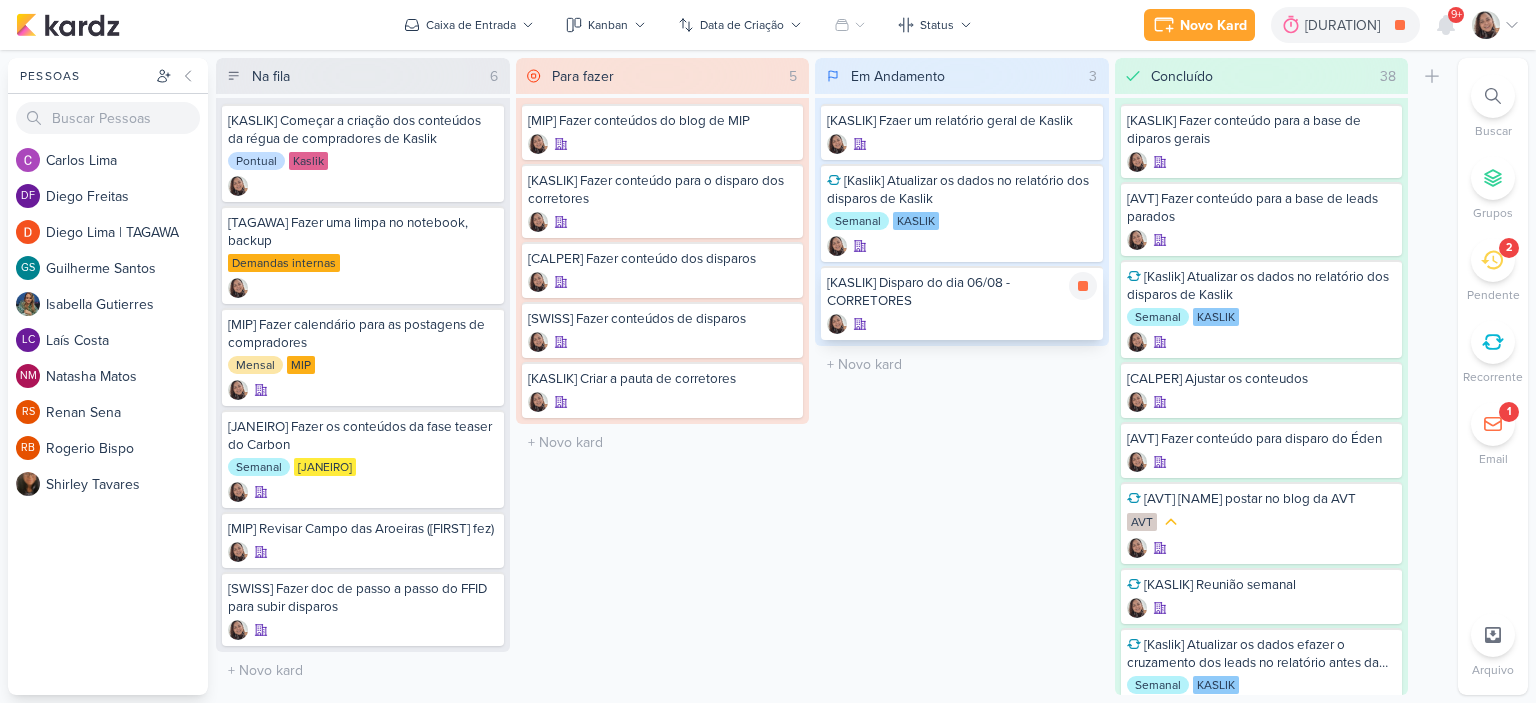 click on "[KASLIK] Disparo do dia 06/08 - CORRETORES" at bounding box center [962, 292] 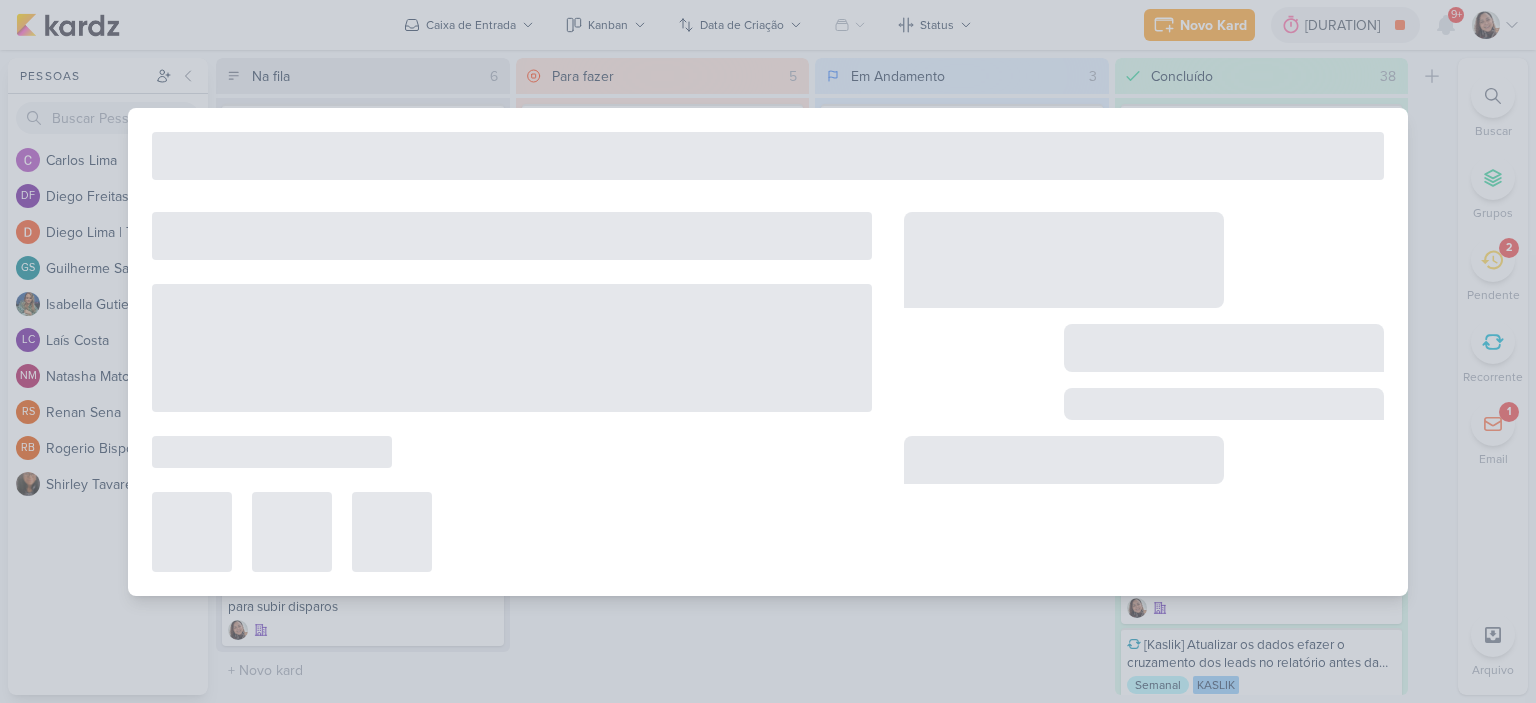 type on "[KASLIK] Disparo do dia 06/08 - CORRETORES" 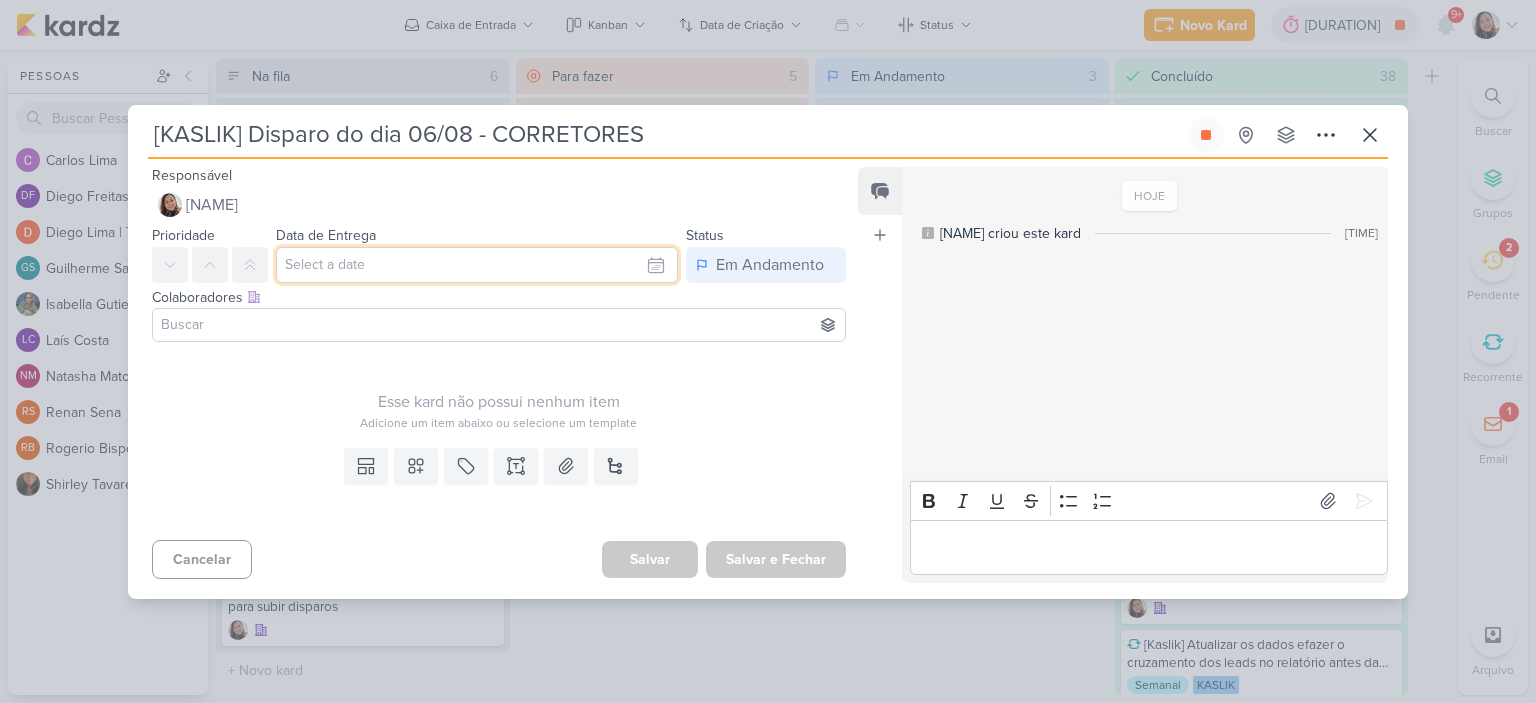 click at bounding box center [477, 265] 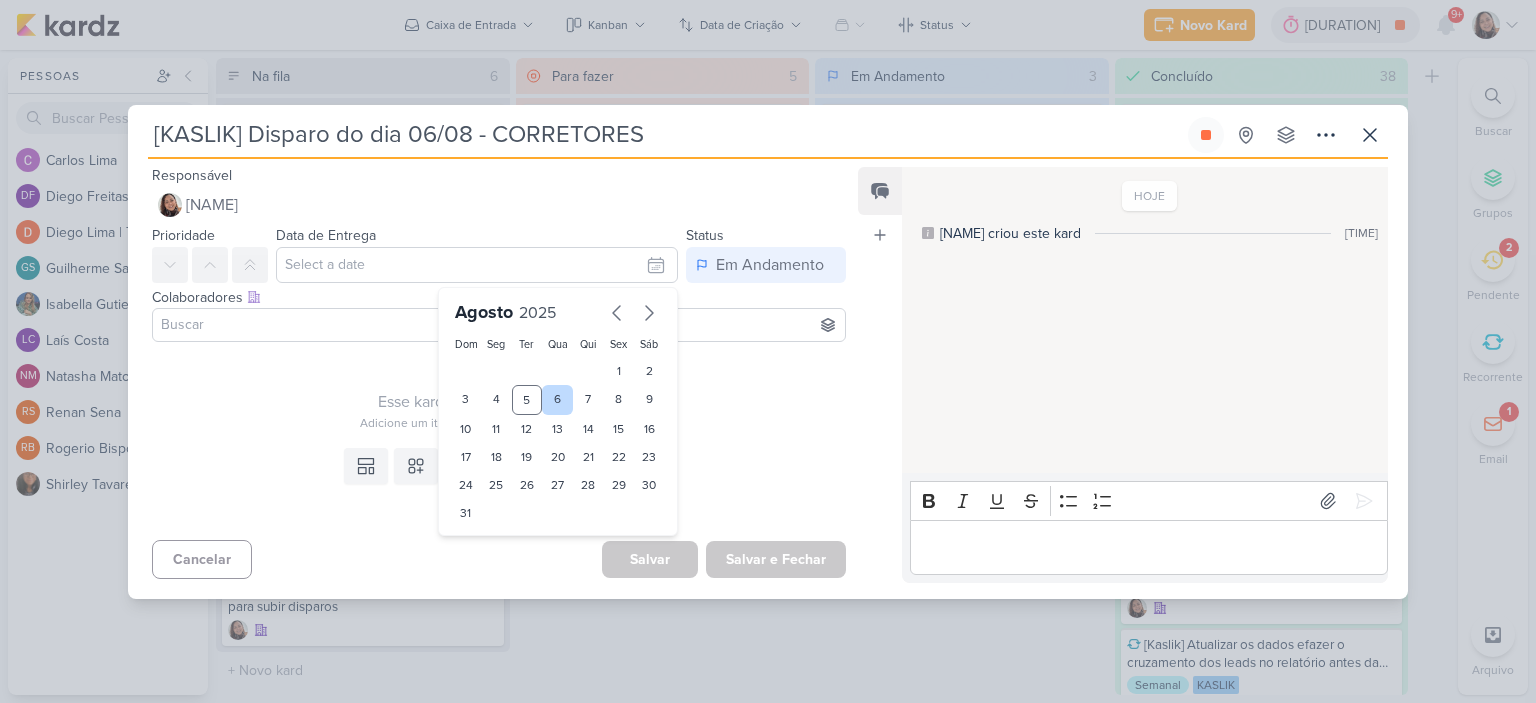 click on "6" at bounding box center [557, 400] 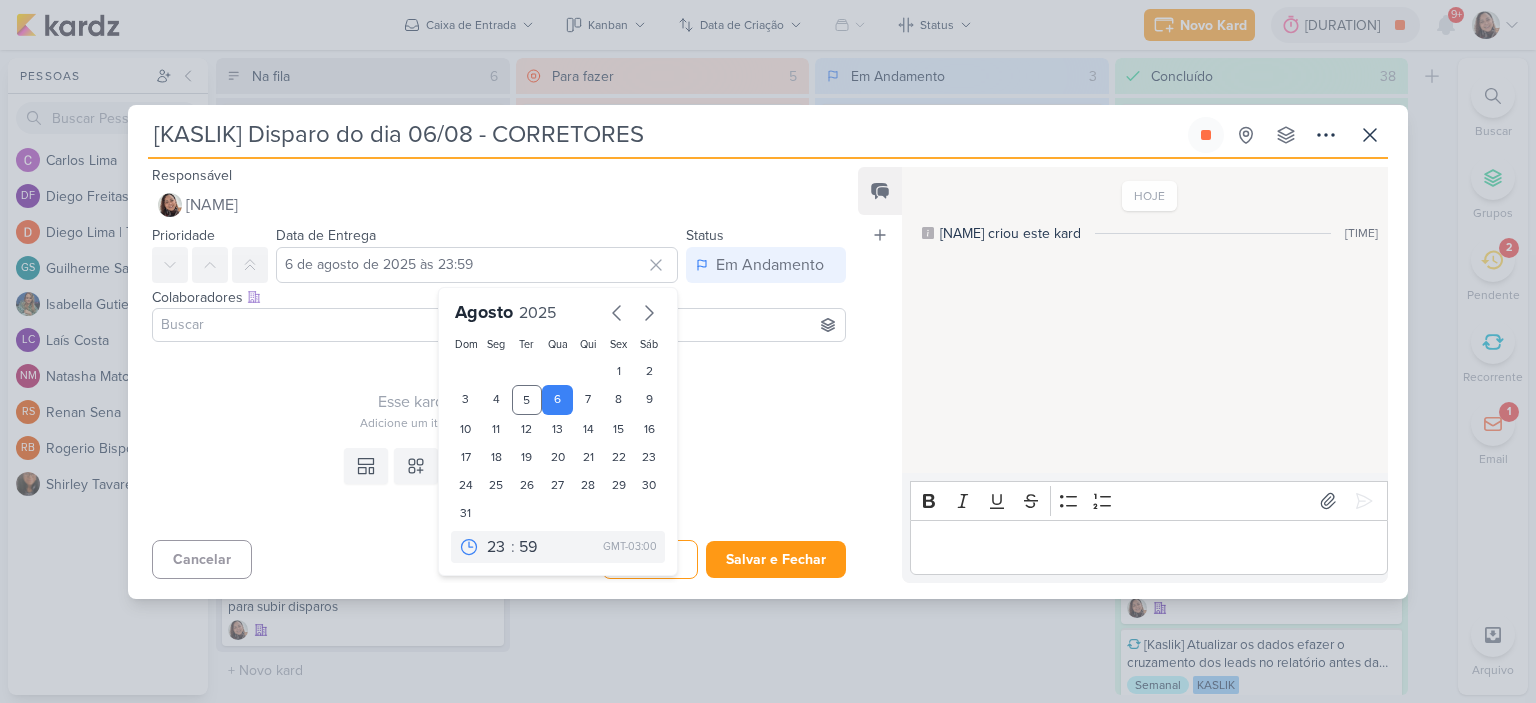 click at bounding box center [499, 325] 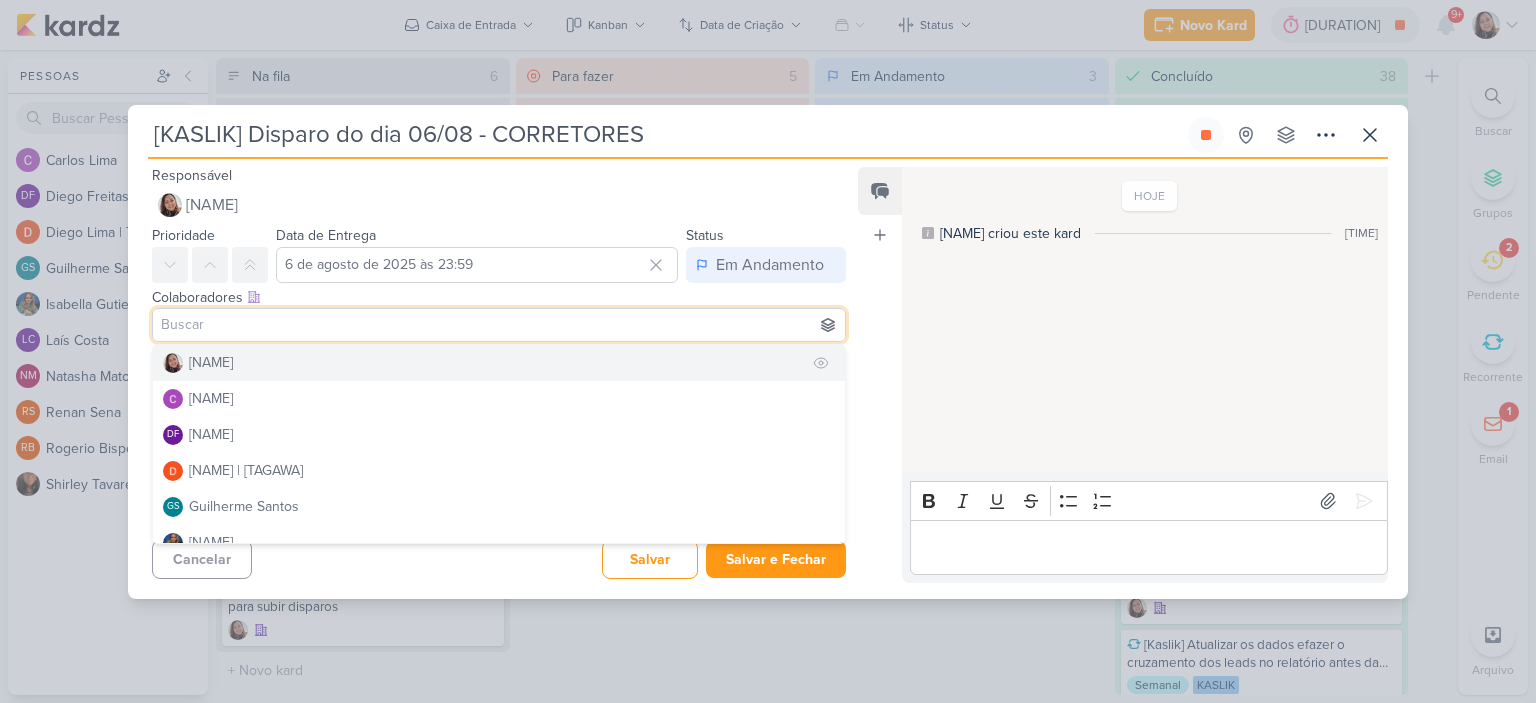 click on "[NAME]" at bounding box center (211, 362) 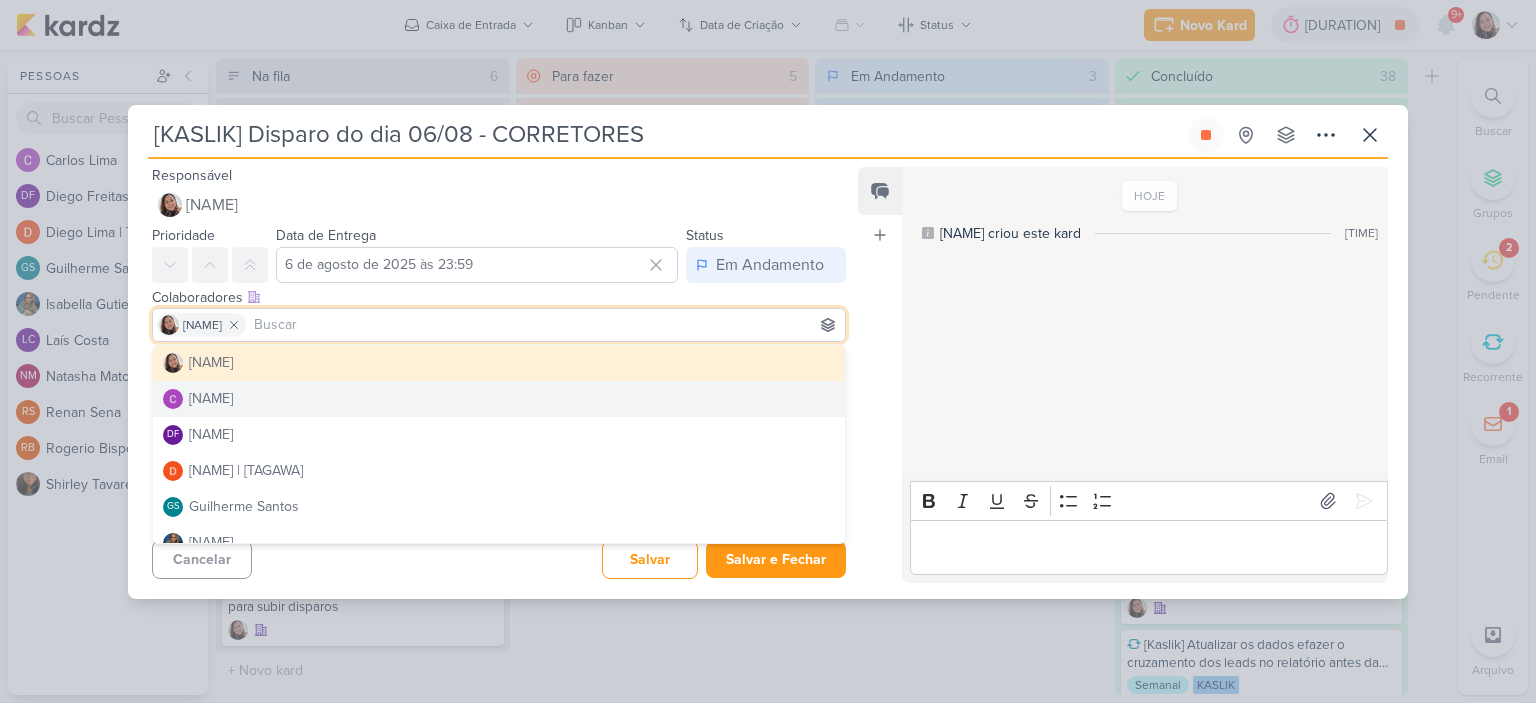 click on "HOJE
[FIRST] criou este kard
[TIME]" at bounding box center (1144, 321) 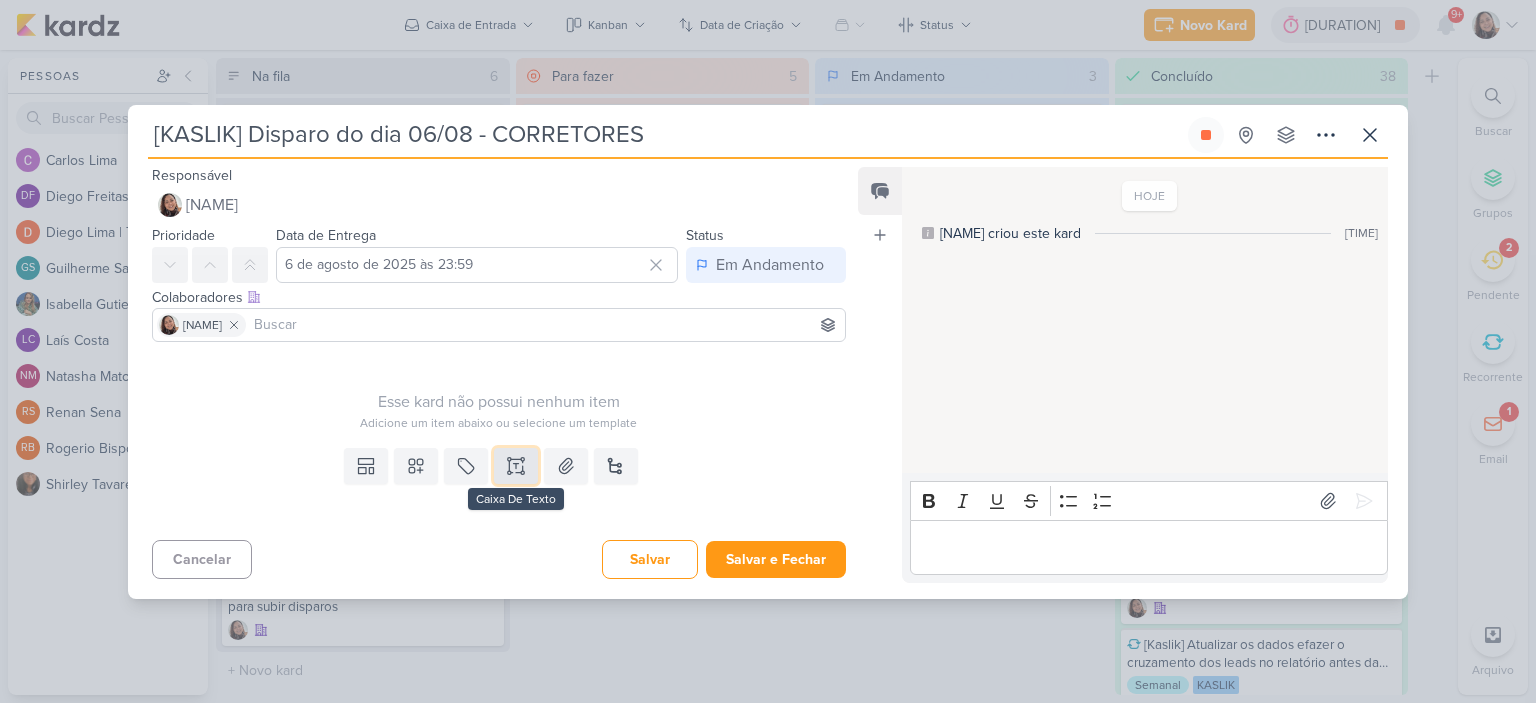click 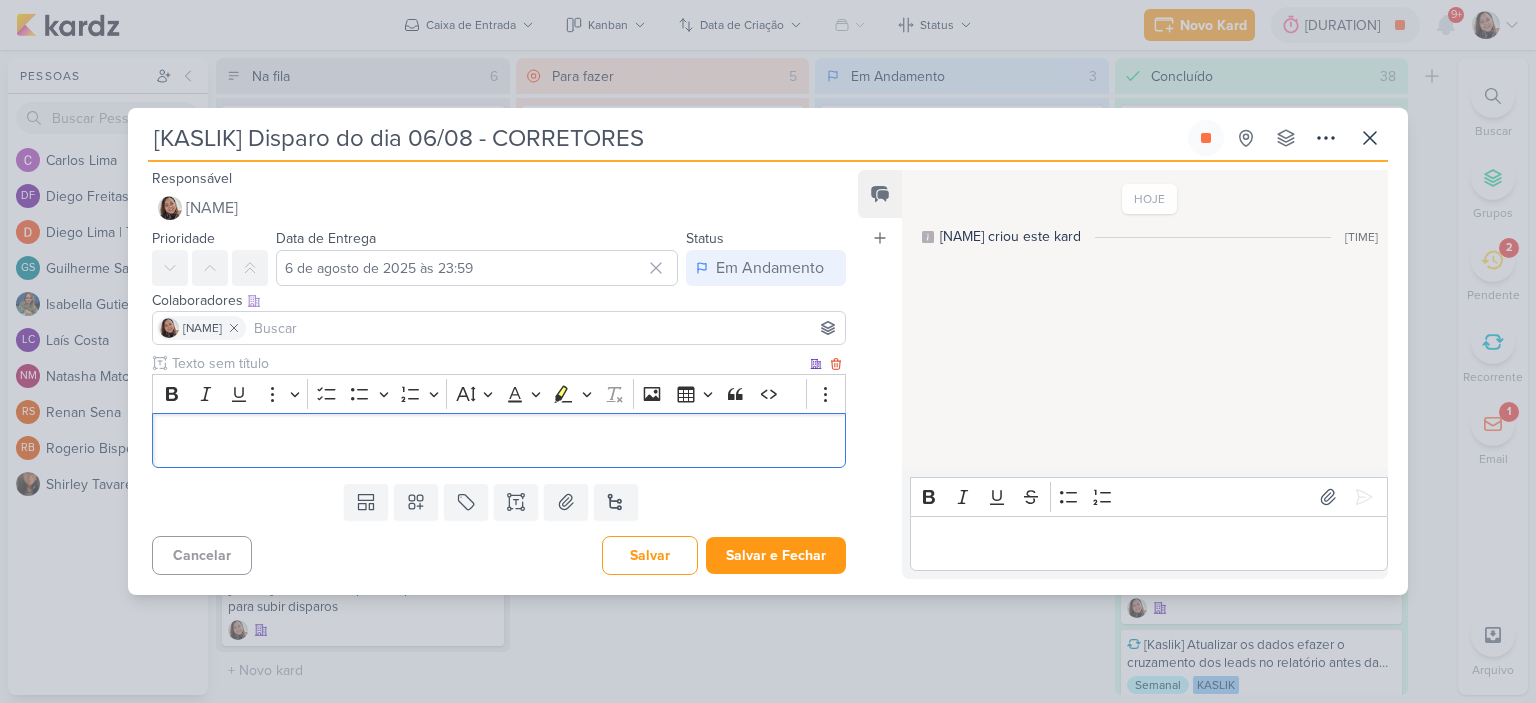click at bounding box center [499, 440] 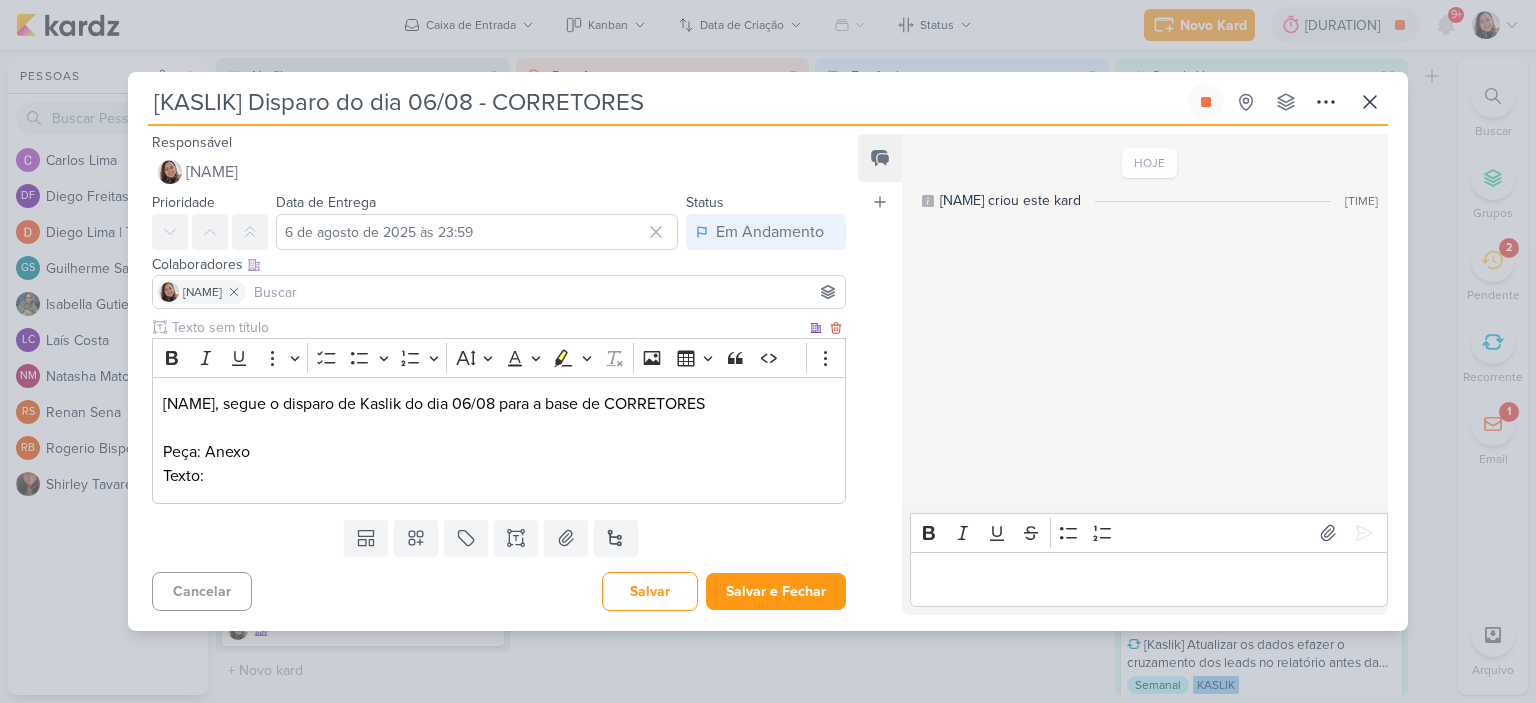 click on "Peça: Anexo Texto:" at bounding box center [499, 464] 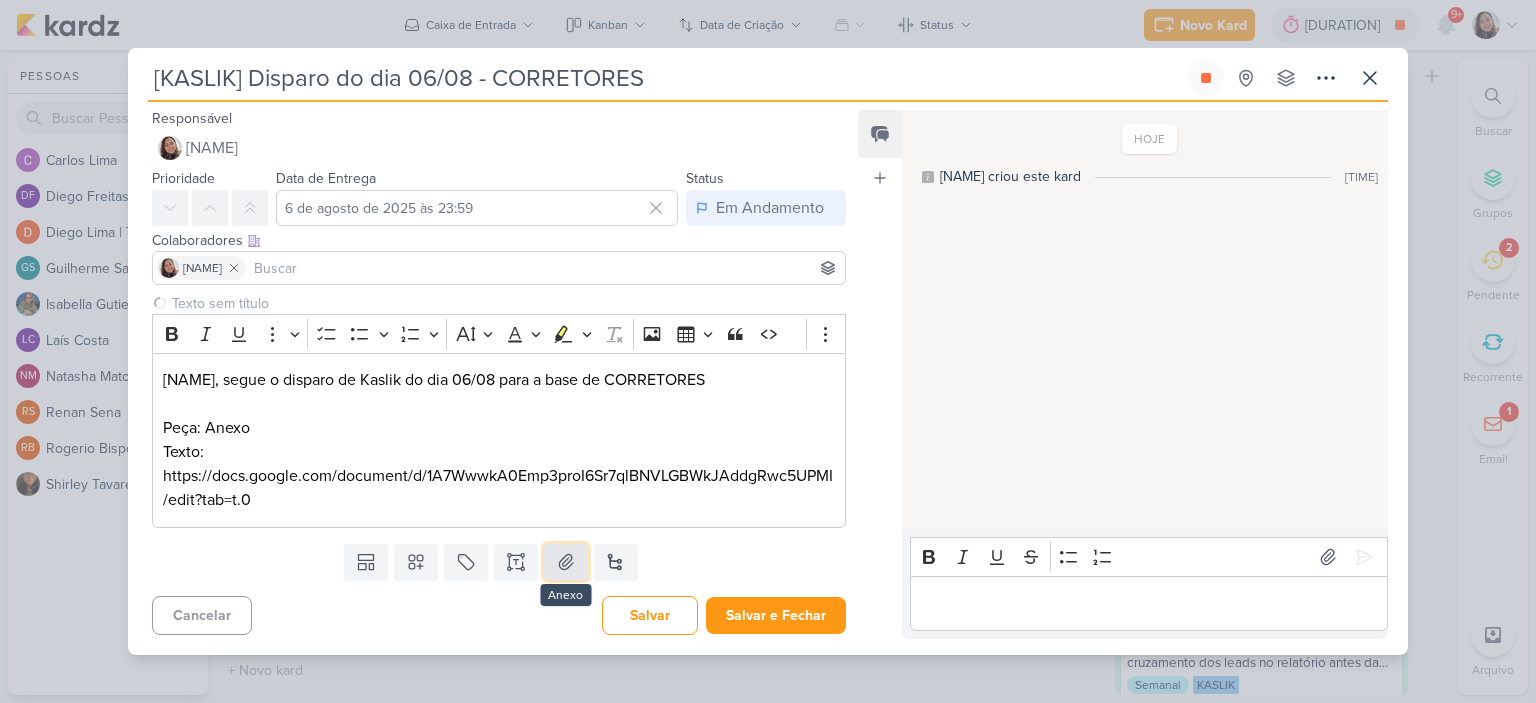 click 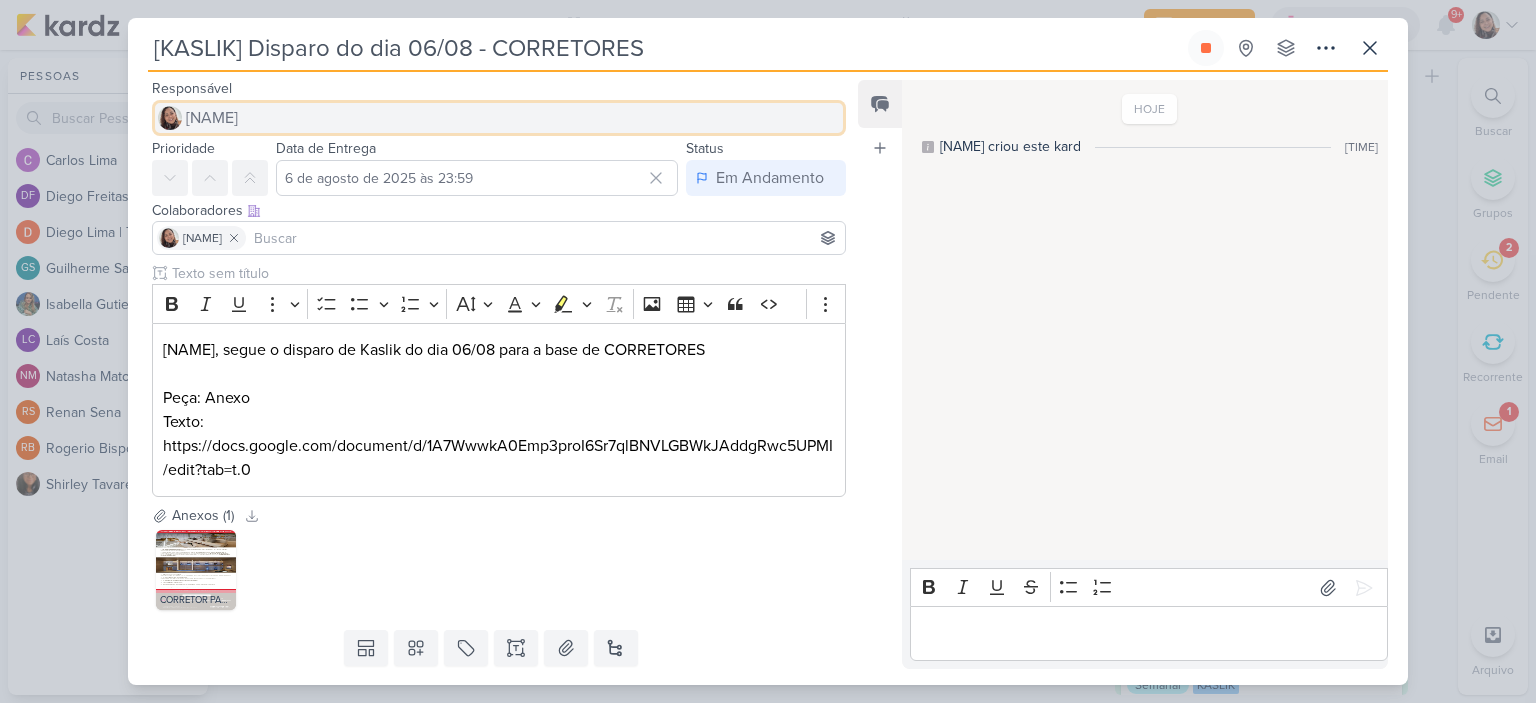 click on "[NAME]" at bounding box center [212, 118] 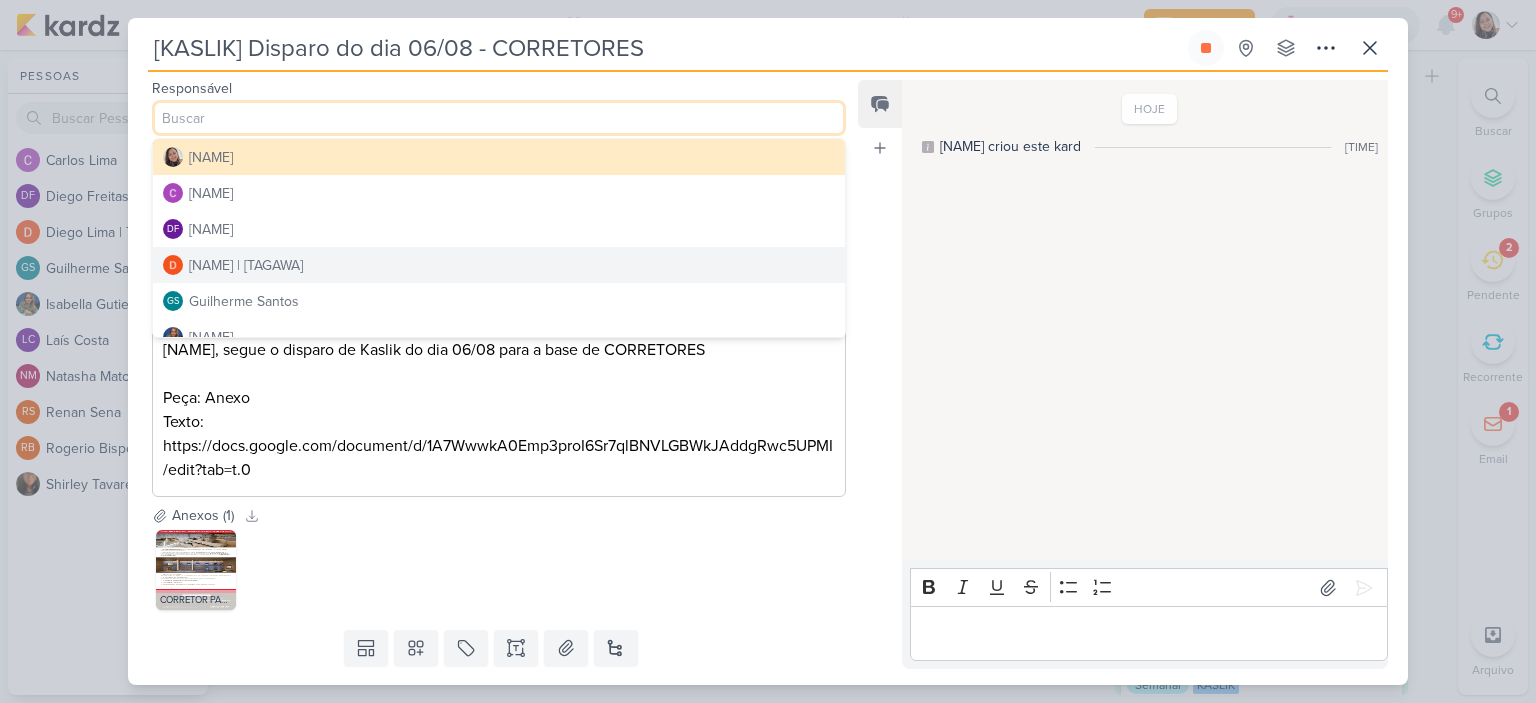 click on "[NAME] | [TAGAWA]" at bounding box center (499, 265) 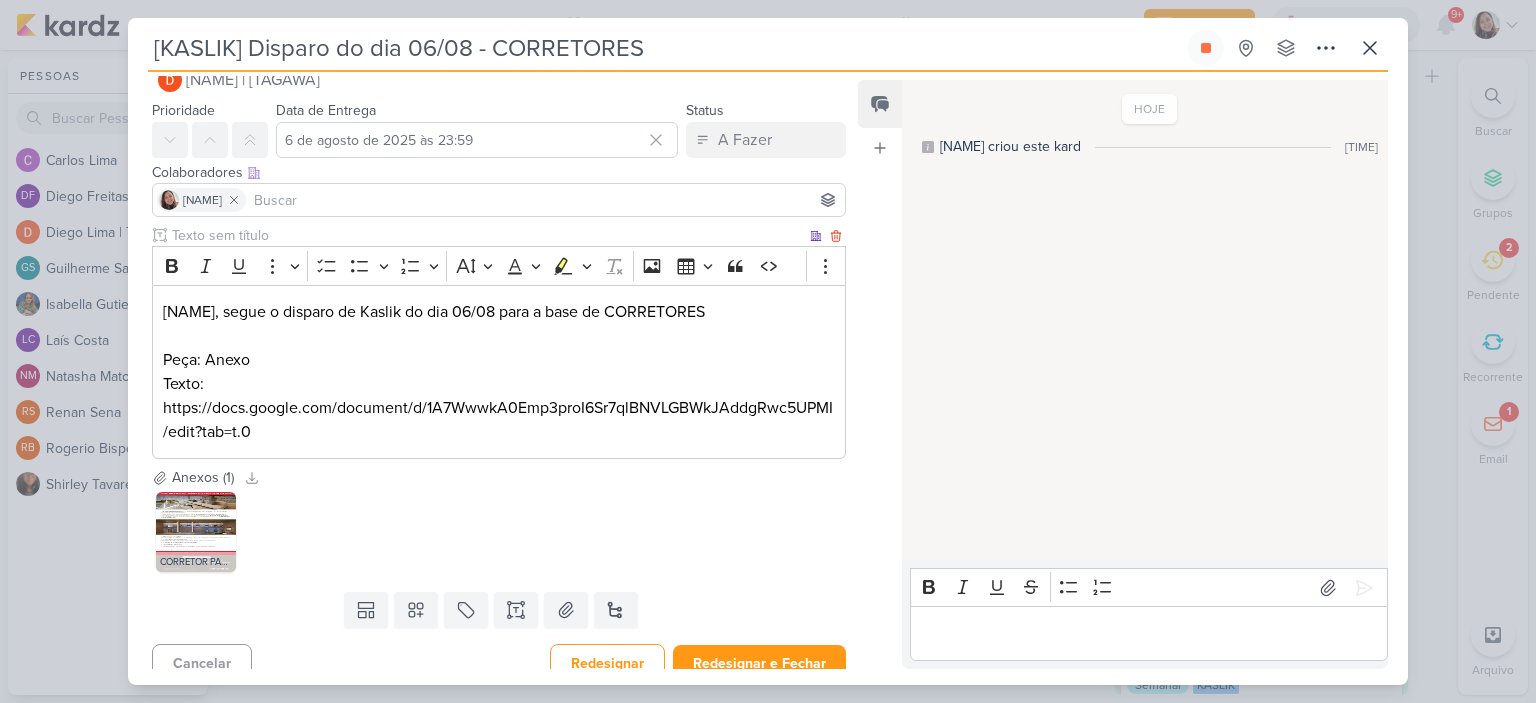 scroll, scrollTop: 55, scrollLeft: 0, axis: vertical 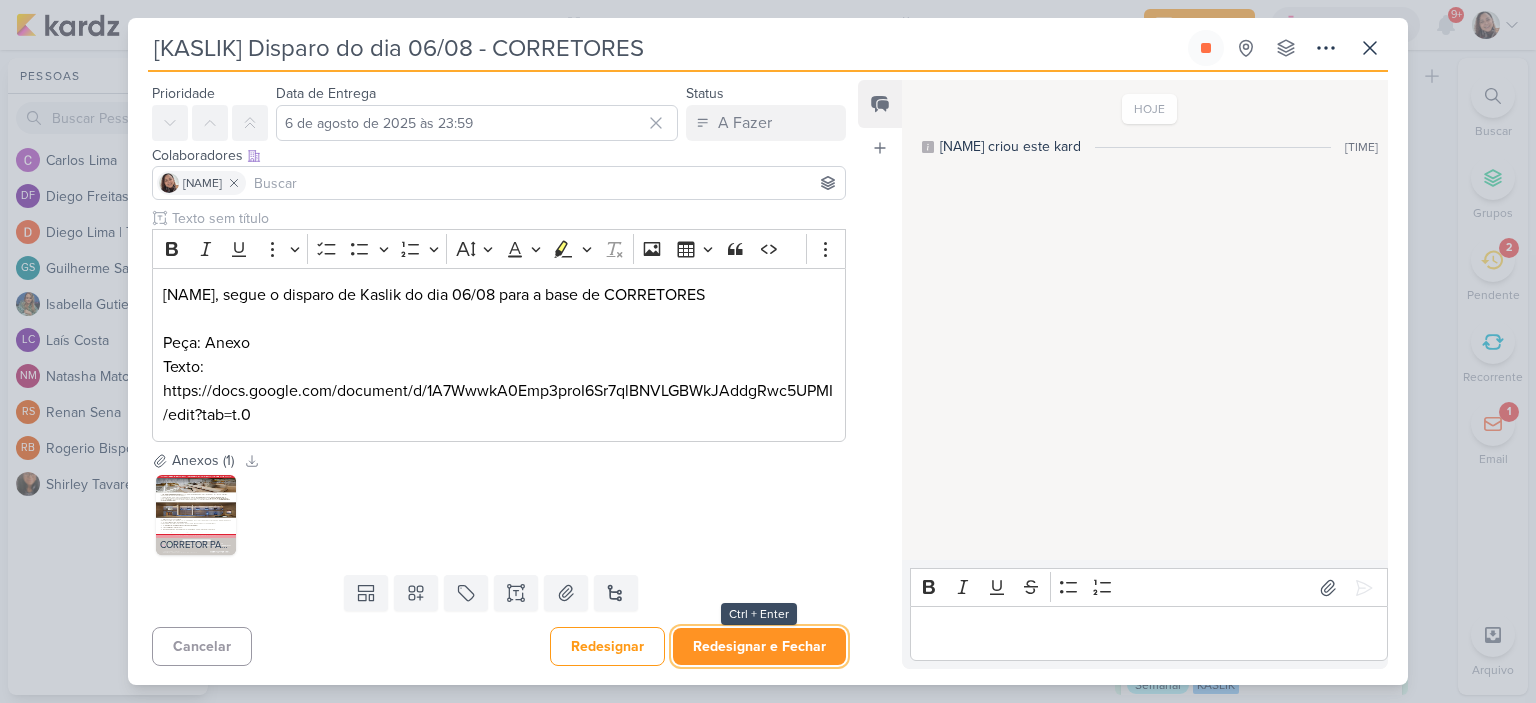 click on "Redesignar e Fechar" at bounding box center (759, 646) 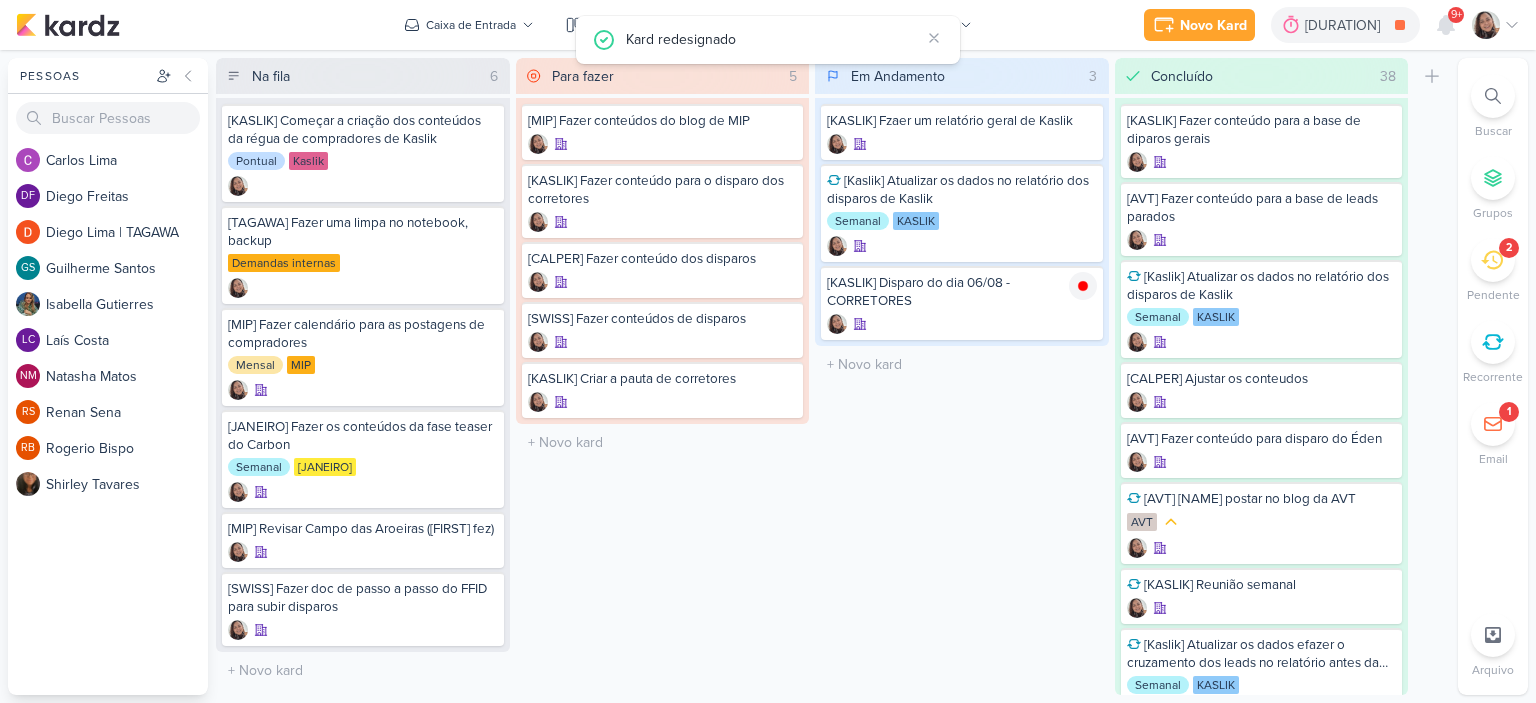 scroll, scrollTop: 0, scrollLeft: 0, axis: both 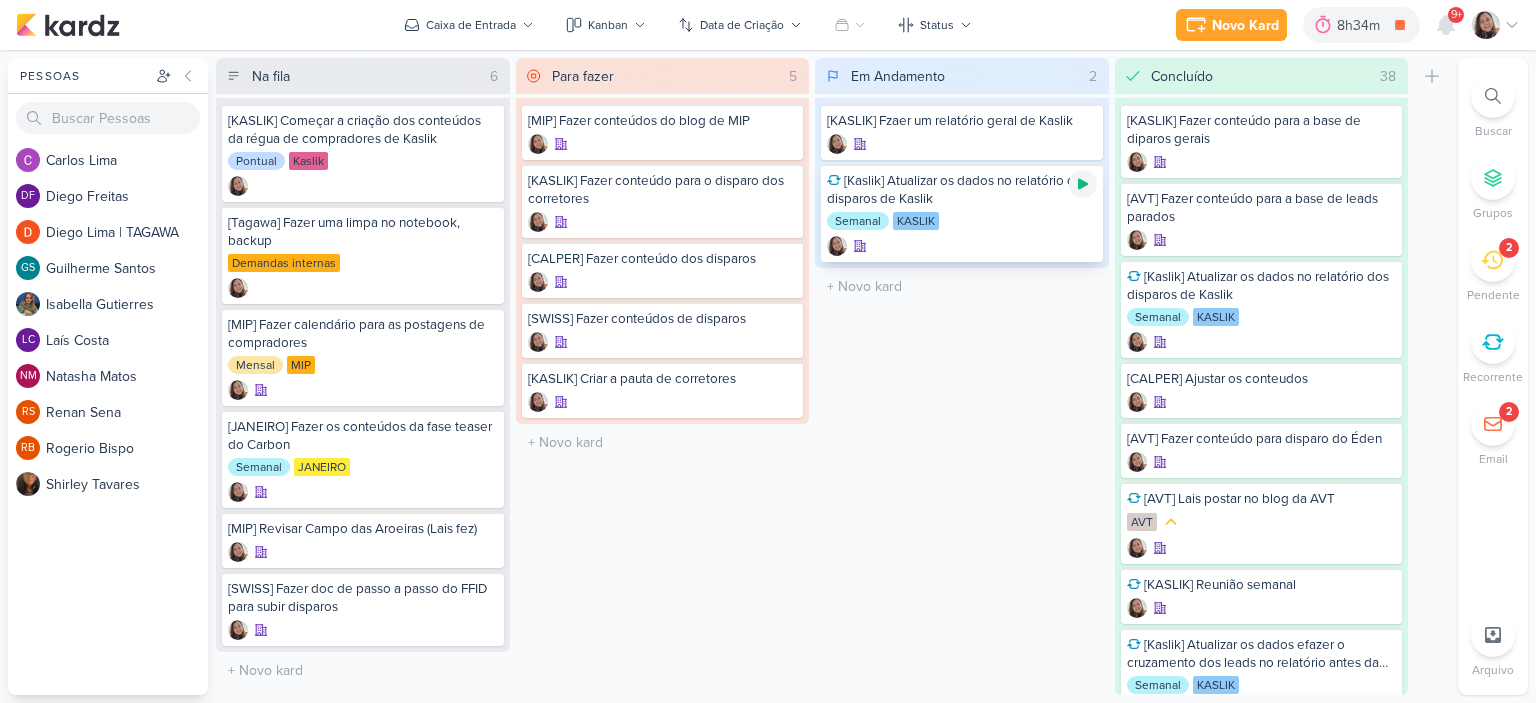 click 